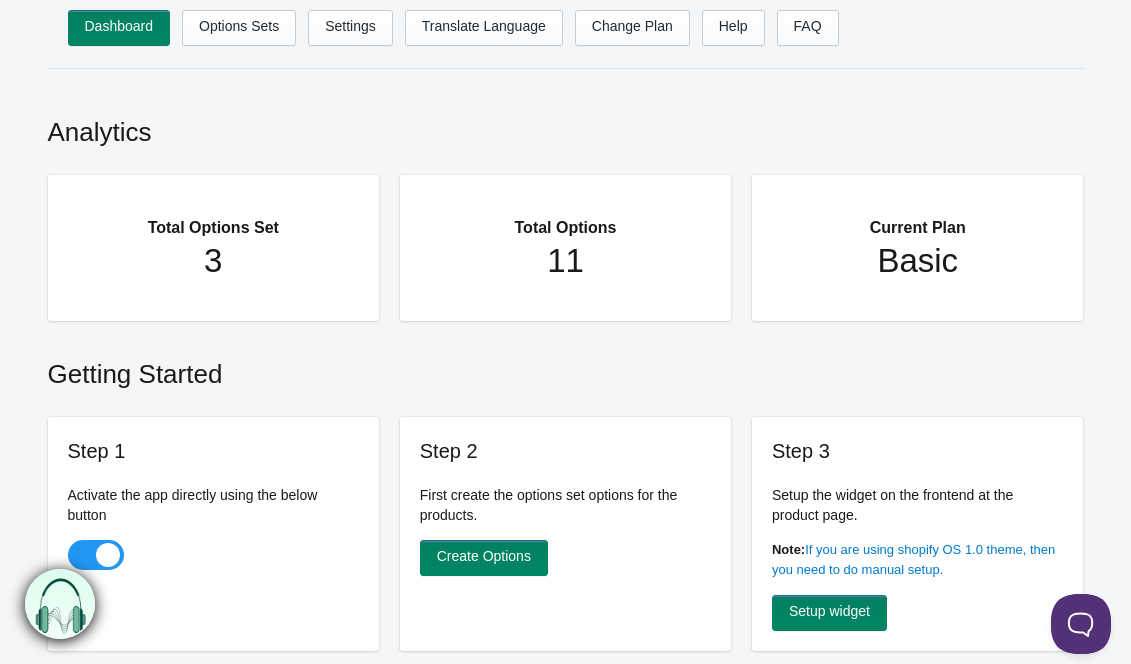 scroll, scrollTop: 0, scrollLeft: 0, axis: both 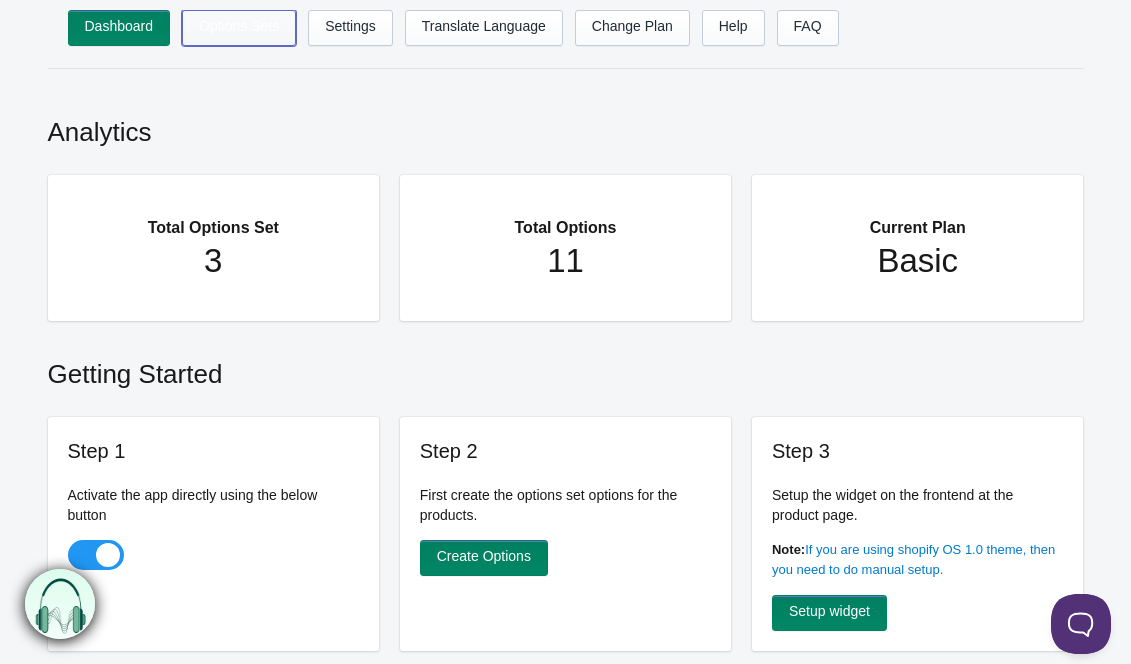 click on "Options Sets" at bounding box center (239, 28) 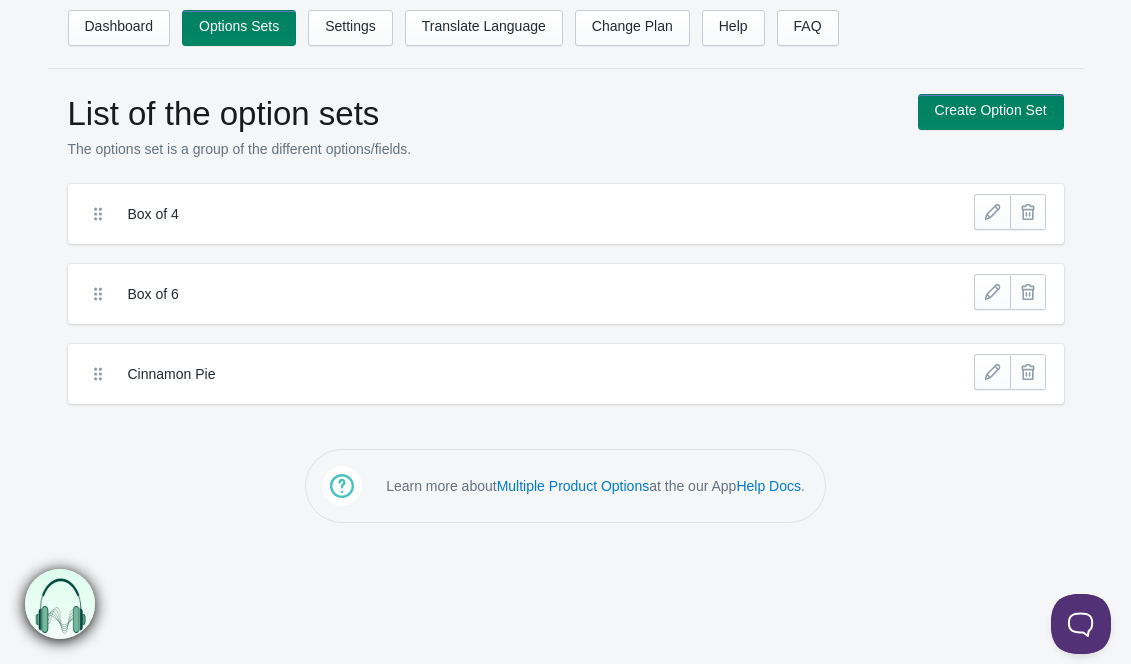 scroll, scrollTop: 0, scrollLeft: 0, axis: both 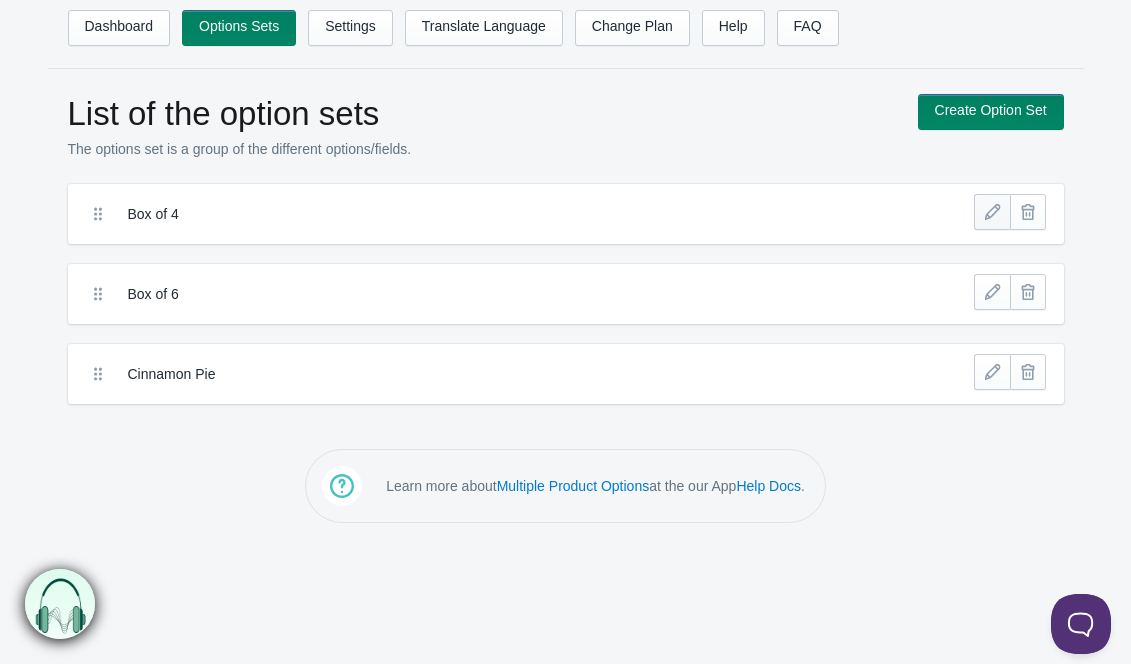 click at bounding box center (992, 212) 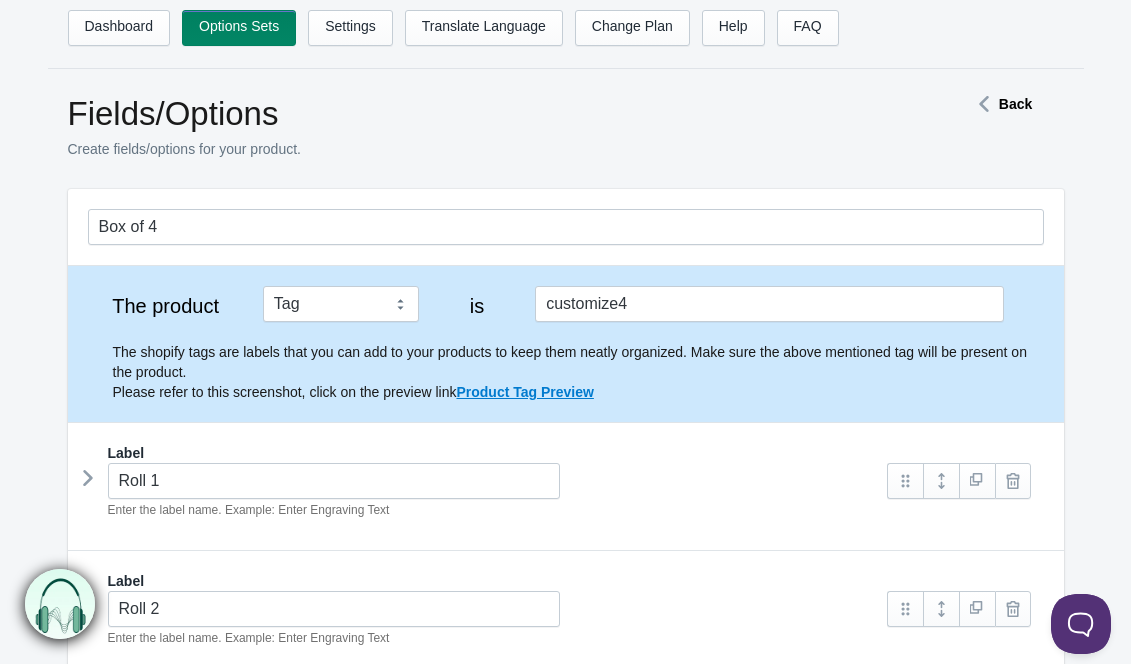 scroll, scrollTop: 0, scrollLeft: 0, axis: both 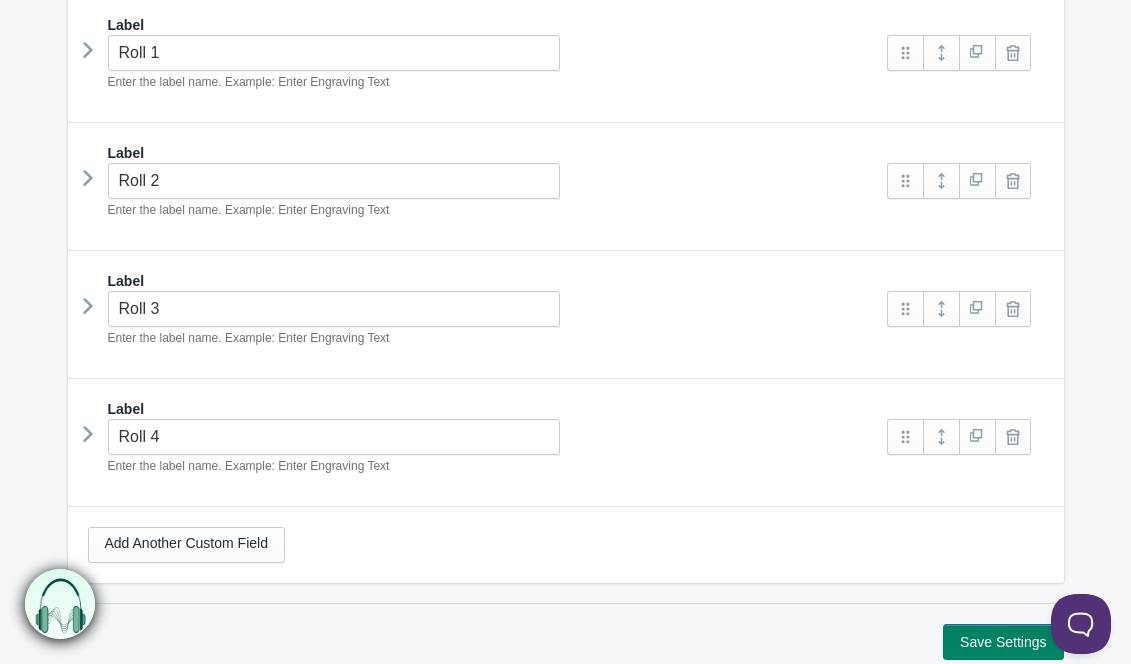 click at bounding box center [88, 50] 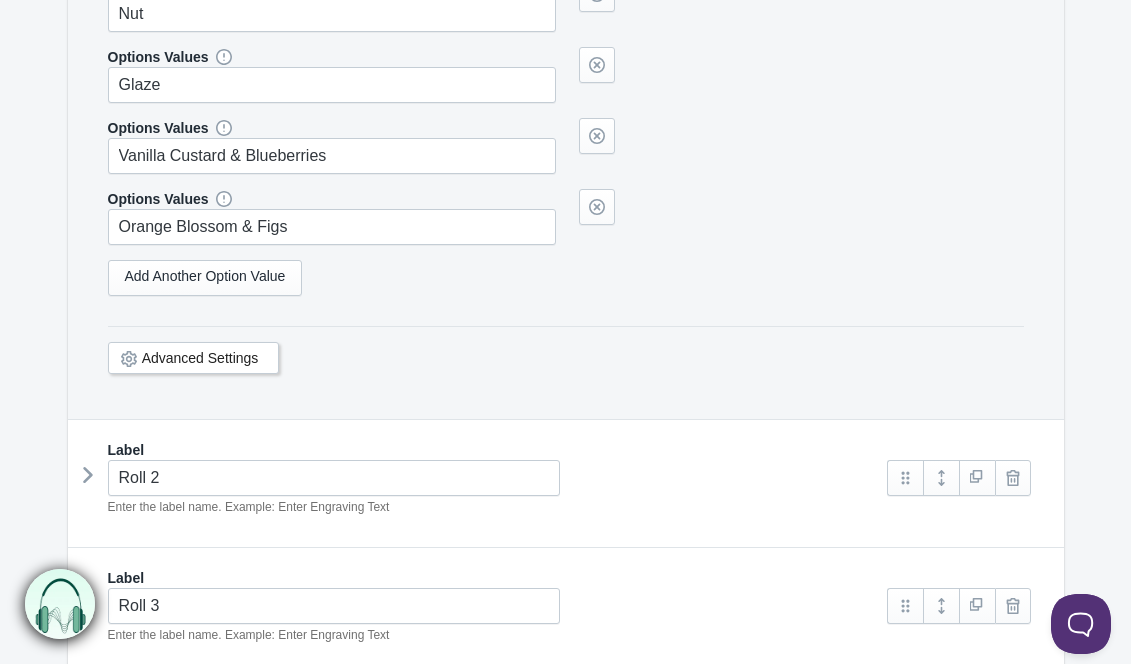 scroll, scrollTop: 1172, scrollLeft: 0, axis: vertical 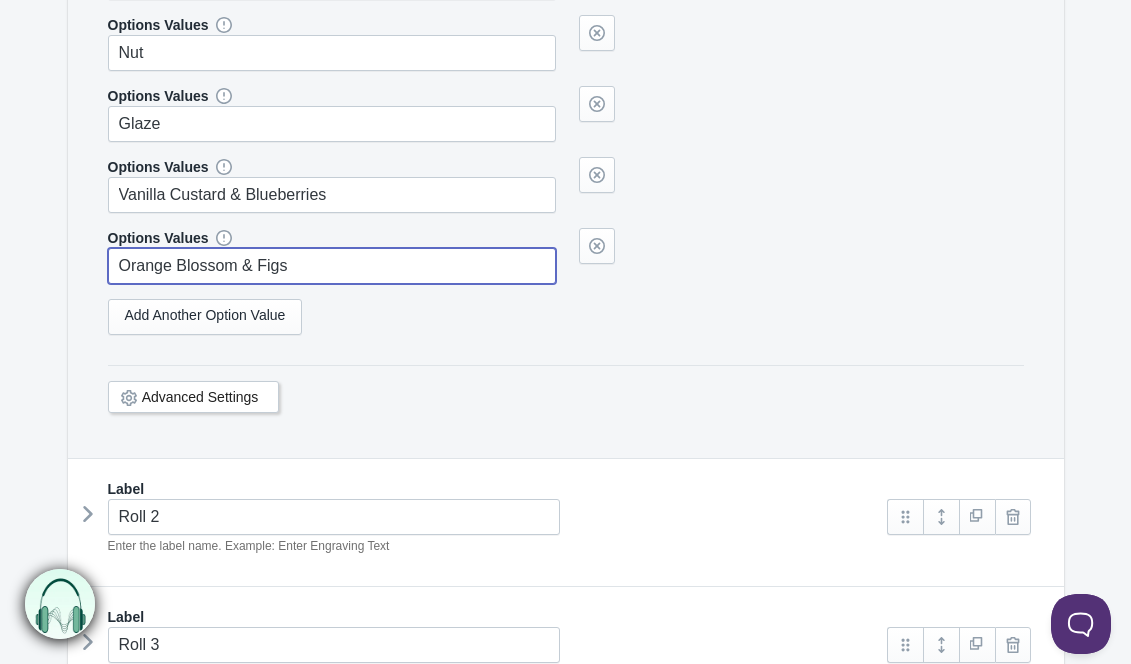 click on "Orange Blossom & Figs" at bounding box center (332, 266) 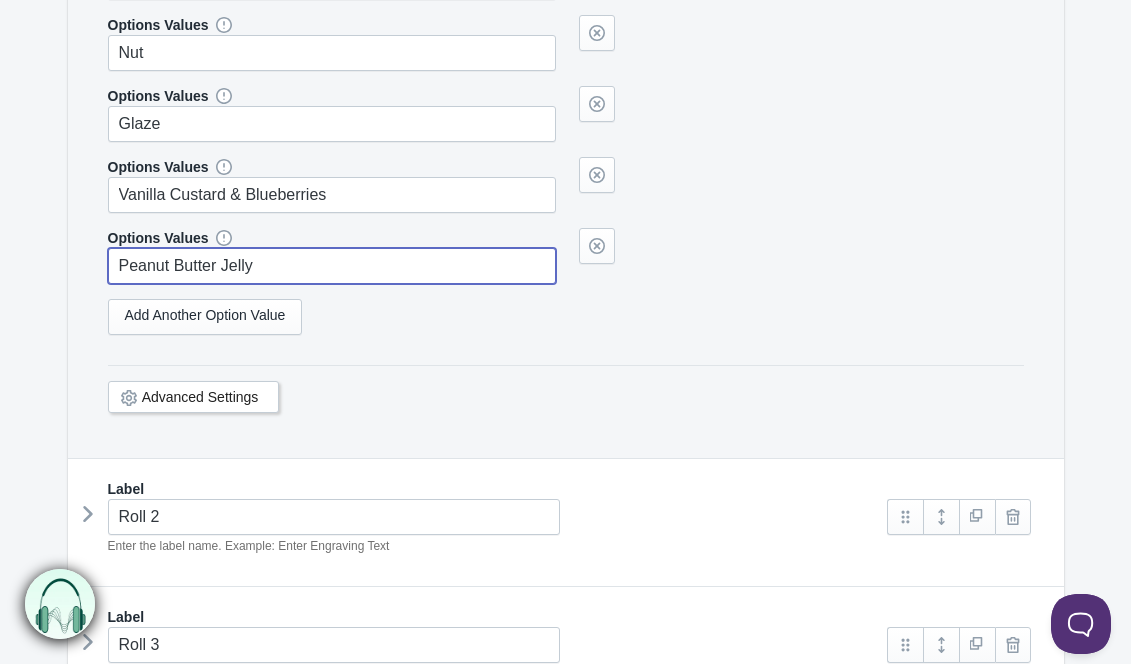 type on "Peanut Butter Jelly" 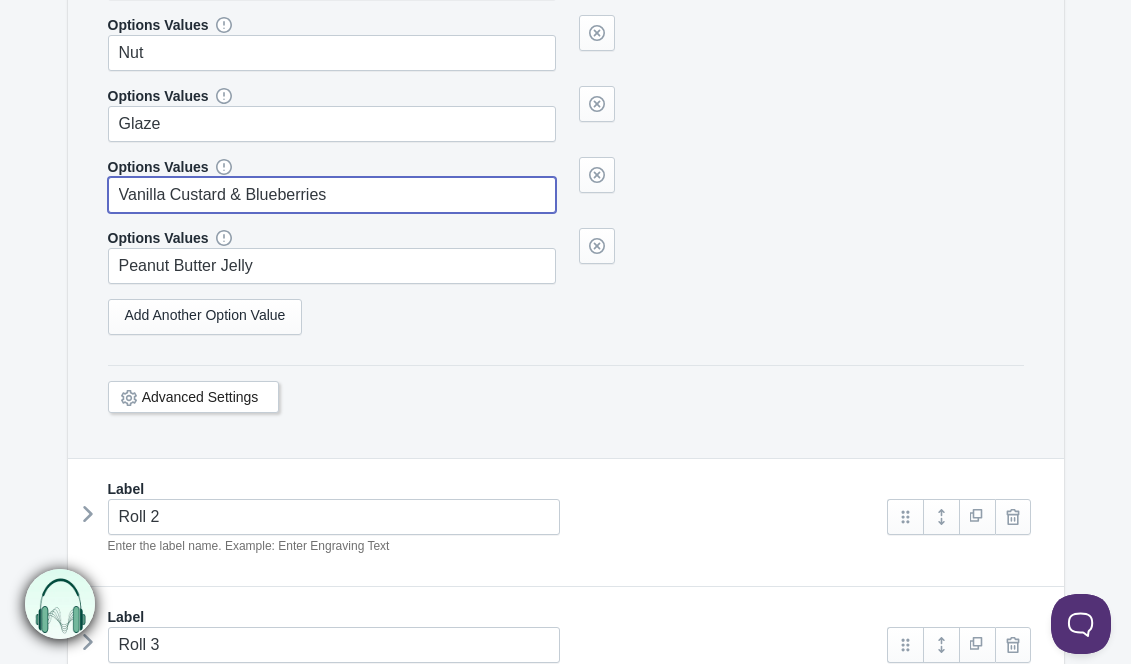 click on "Vanilla Custard & Blueberries" at bounding box center (332, 195) 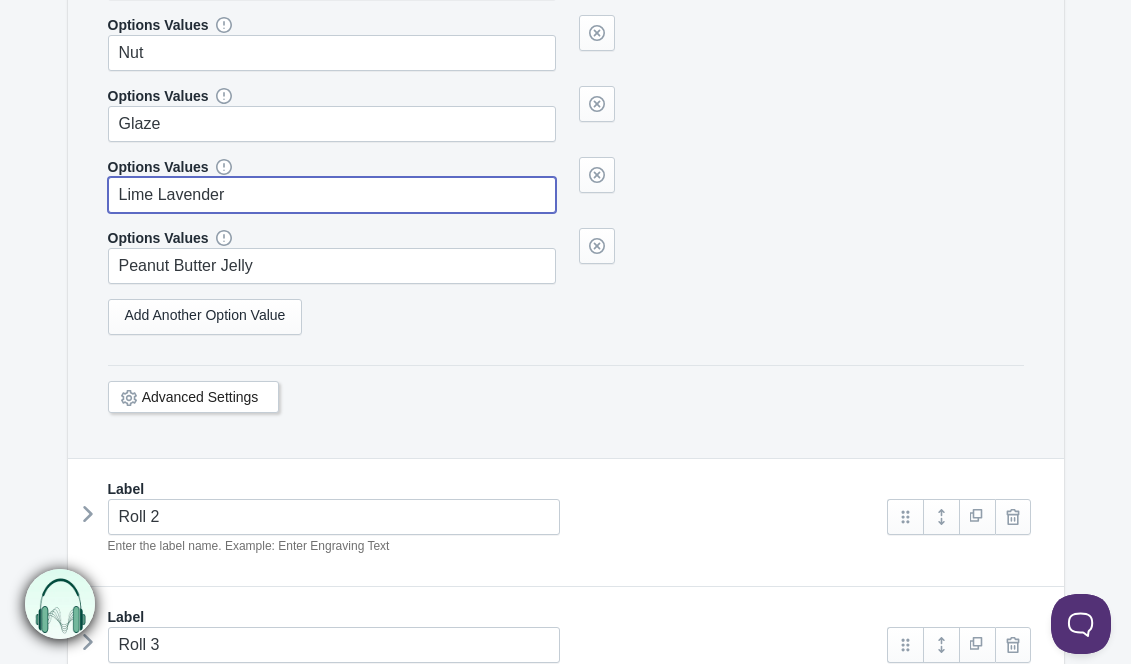 click at bounding box center (88, 514) 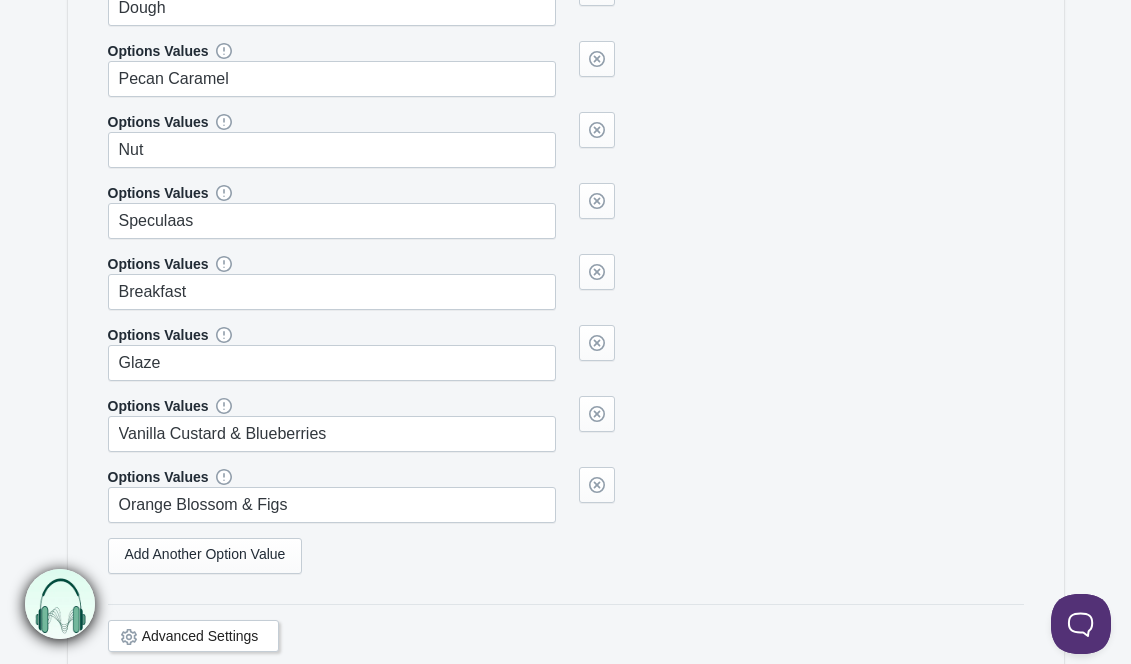 scroll, scrollTop: 2186, scrollLeft: 0, axis: vertical 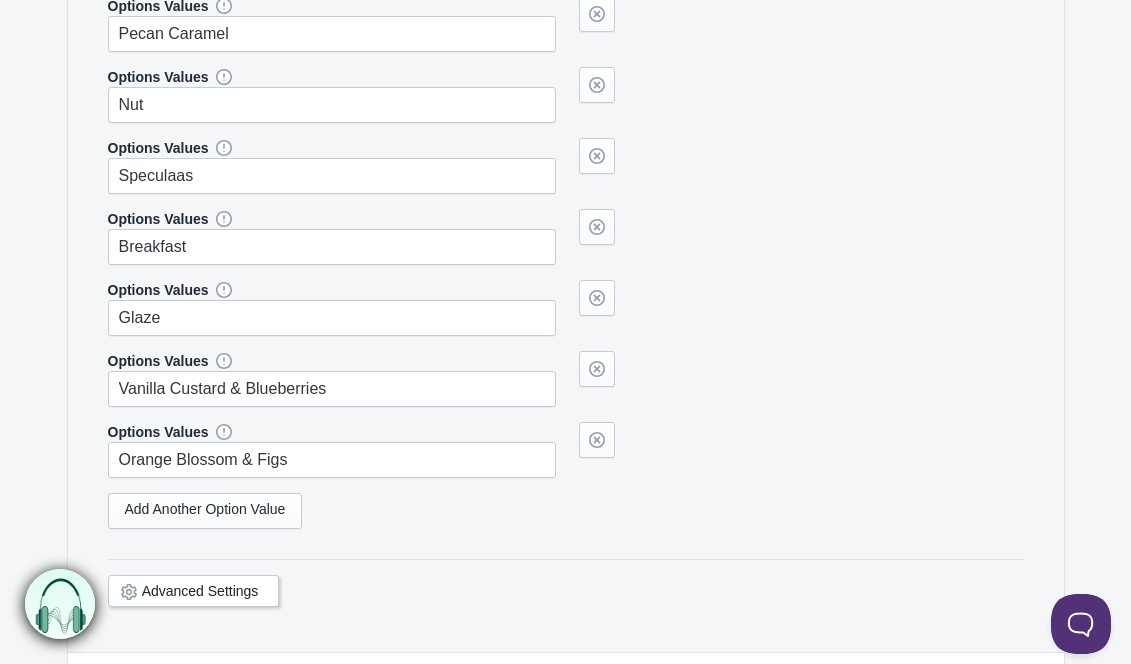 click on "Options Values
Classic
Nut" at bounding box center (566, 130) 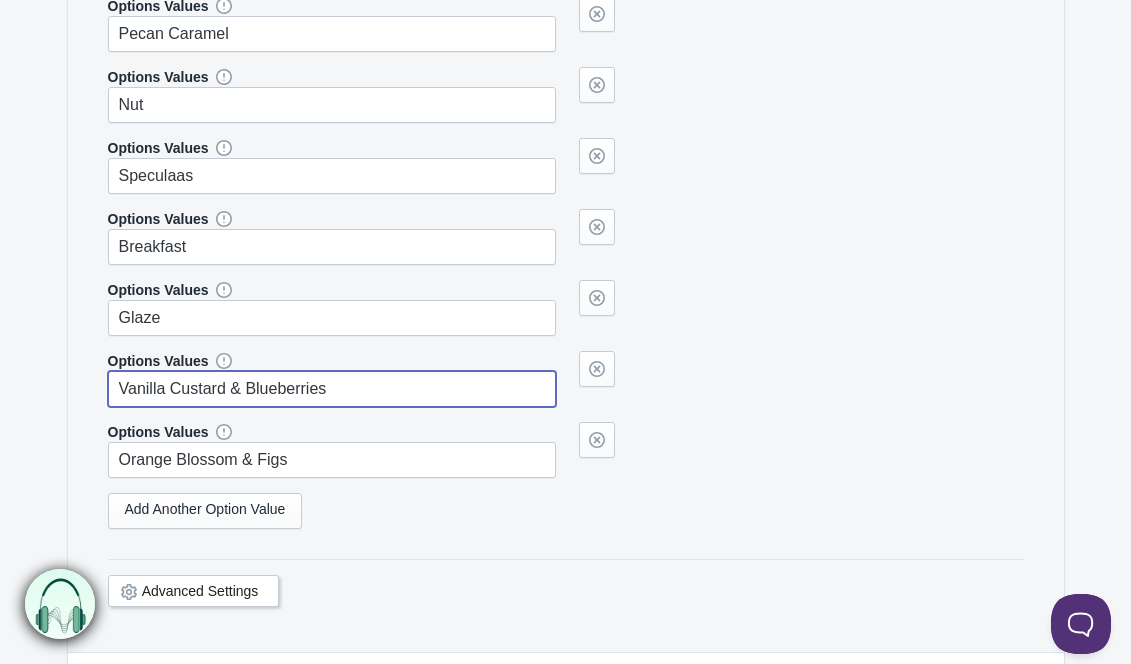 click on "Vanilla Custard & Blueberries" at bounding box center [332, 389] 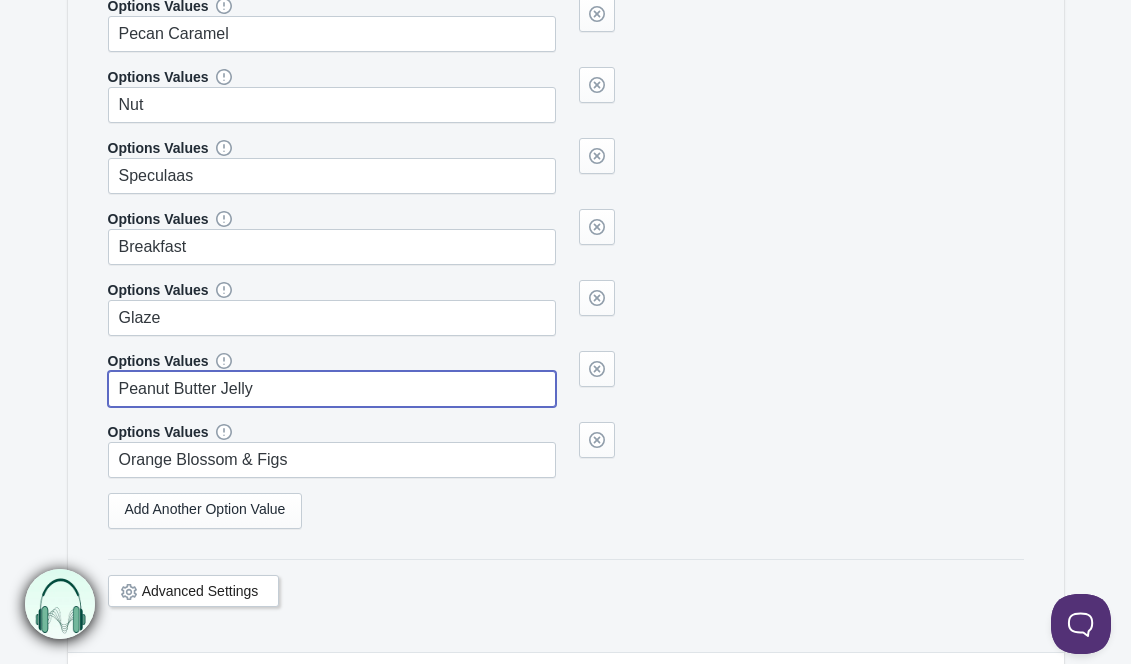 type on "Peanut Butter Jelly" 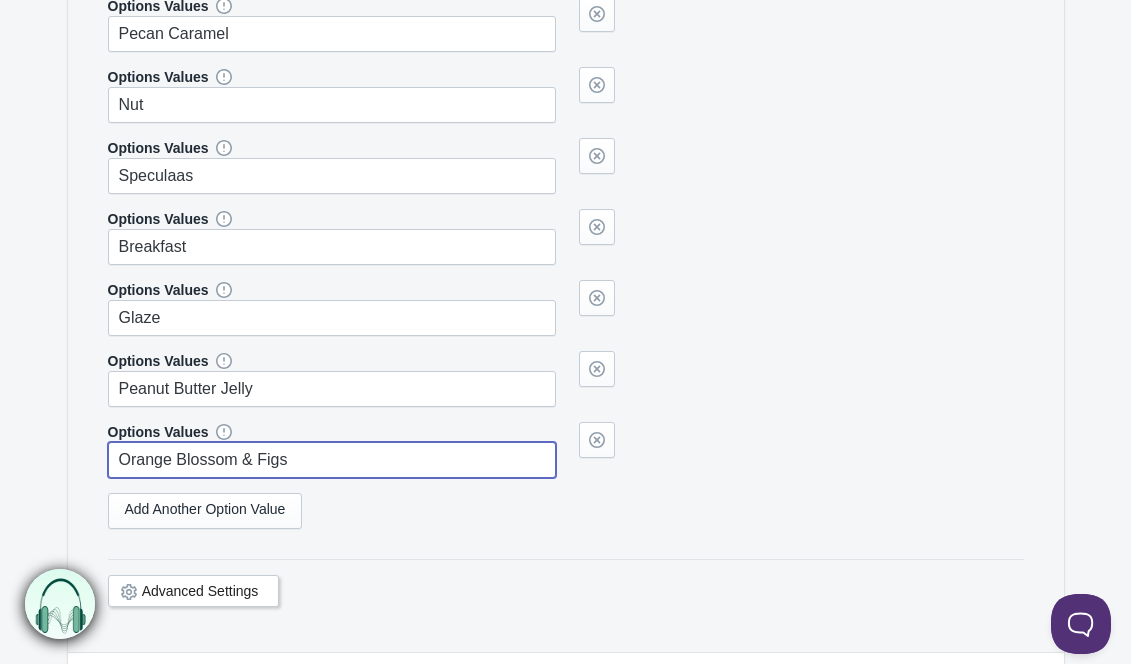 click on "Orange Blossom & Figs" at bounding box center [332, 460] 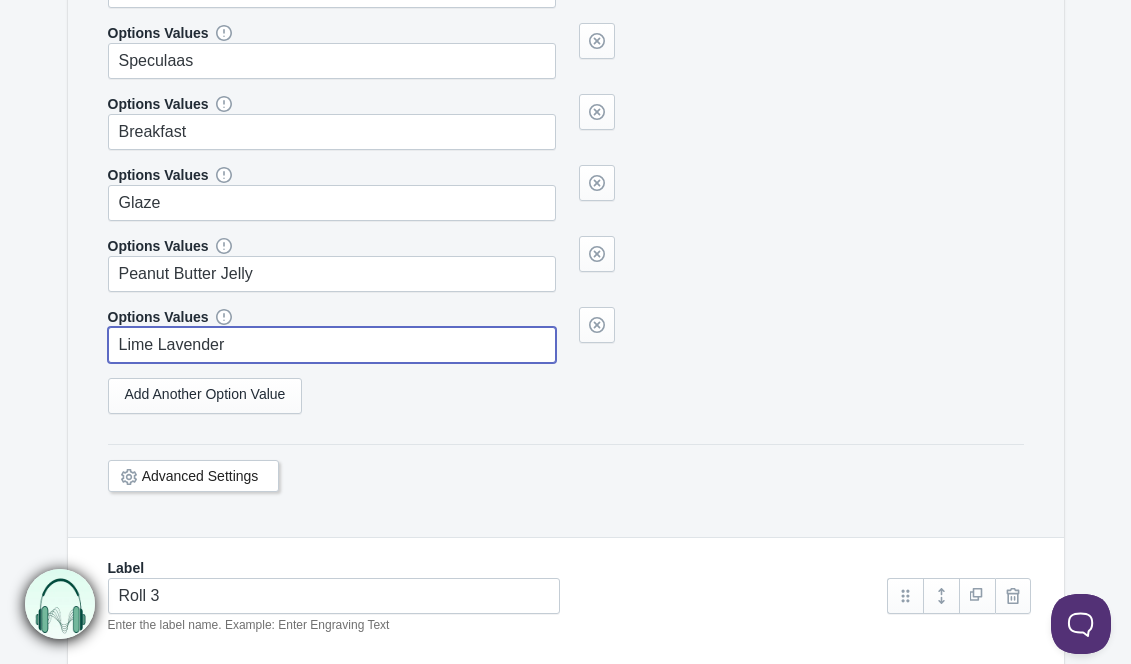 scroll, scrollTop: 2448, scrollLeft: 0, axis: vertical 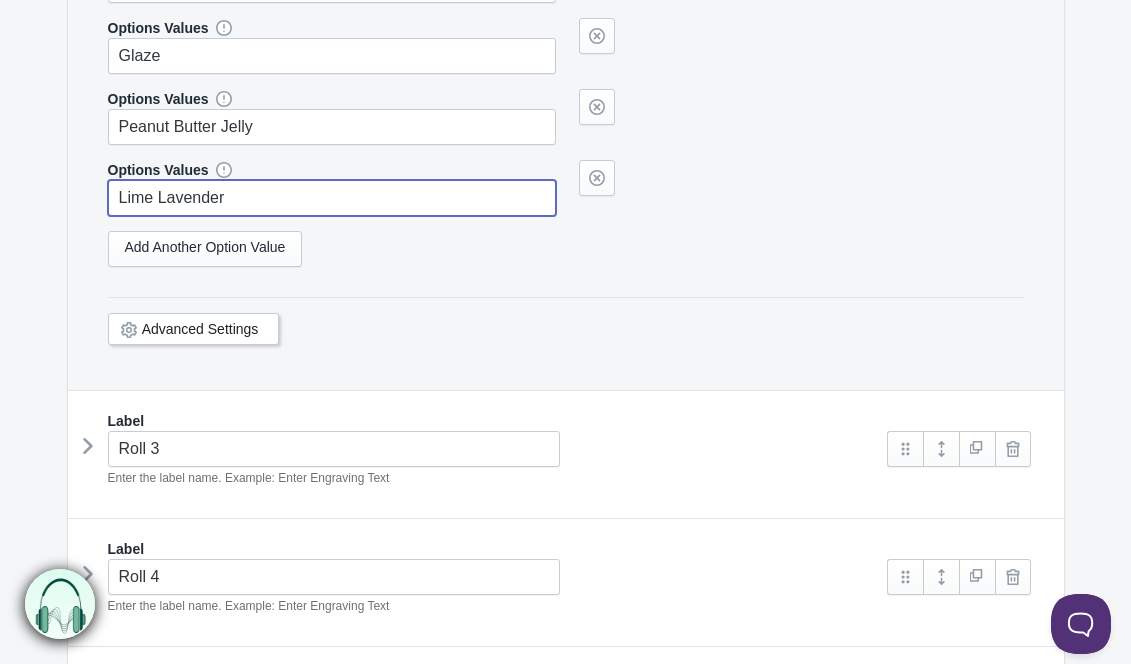 click at bounding box center (88, 446) 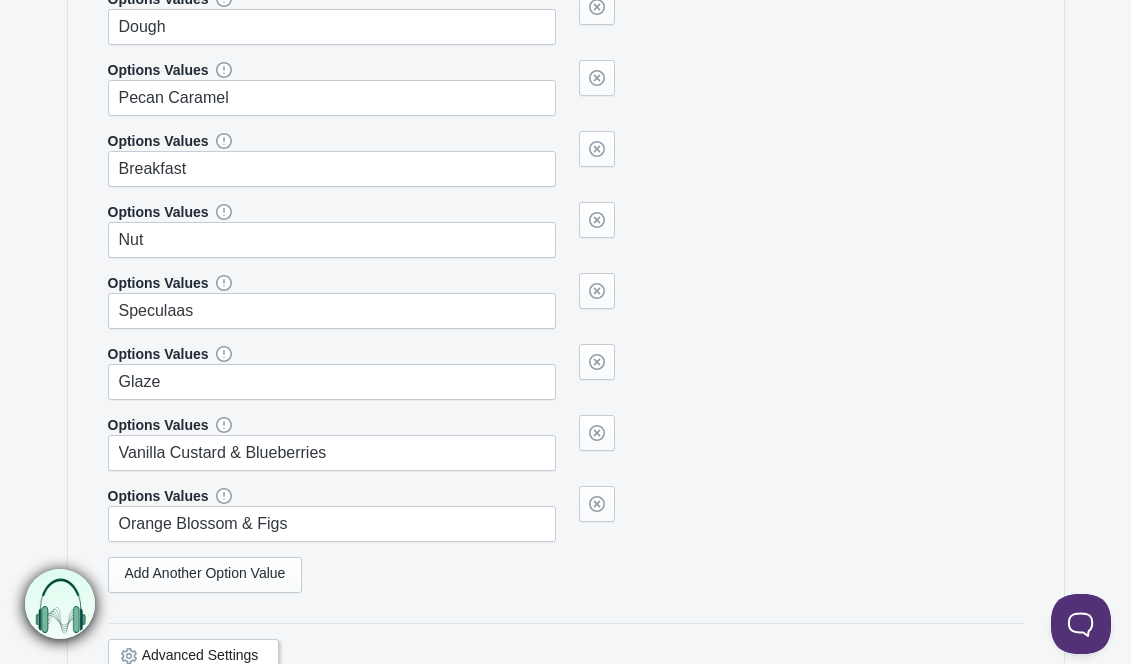 scroll, scrollTop: 3337, scrollLeft: 0, axis: vertical 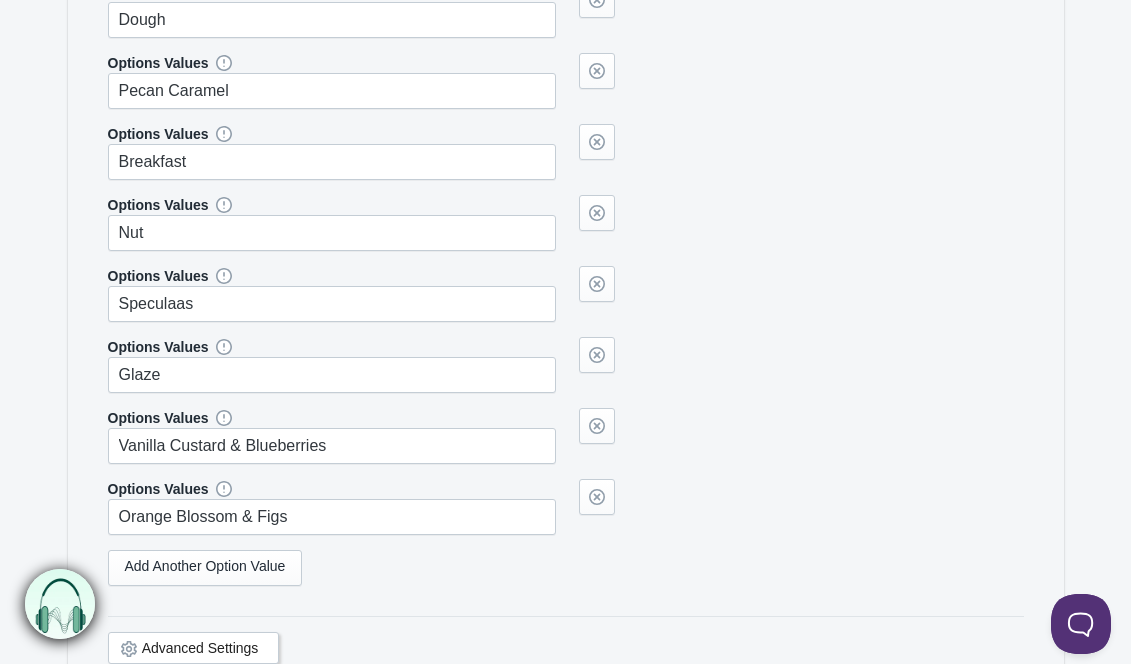 type on "Lime Lavender" 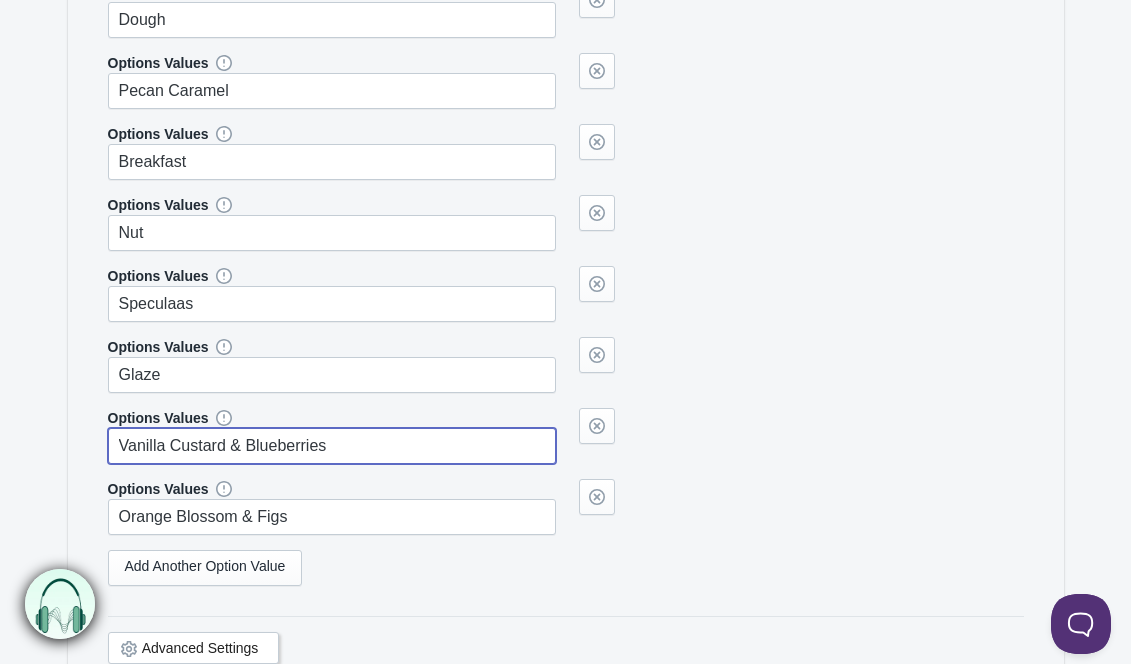 click on "Vanilla Custard & Blueberries" at bounding box center [332, 446] 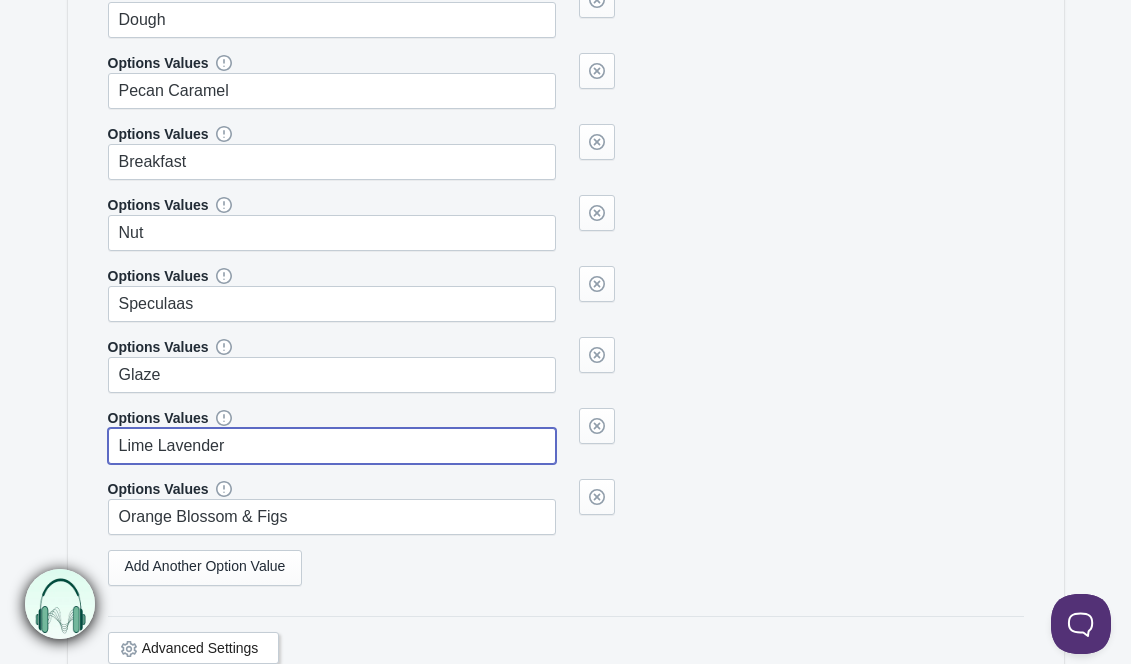 type on "Lime Lavender" 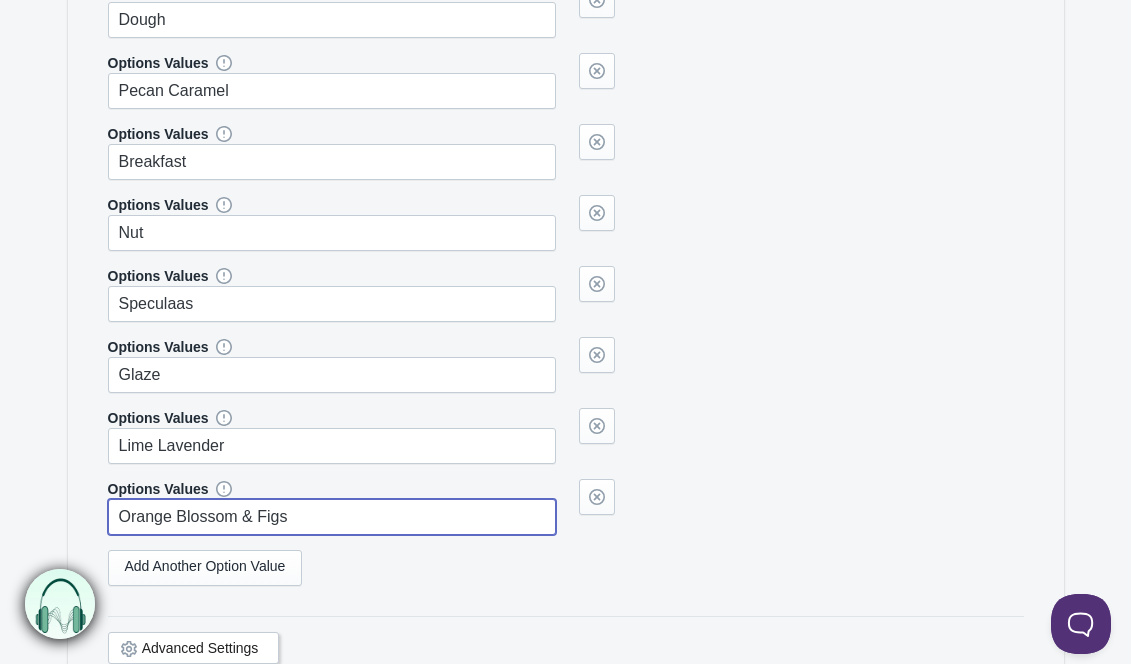 click on "Orange Blossom & Figs" at bounding box center [332, 517] 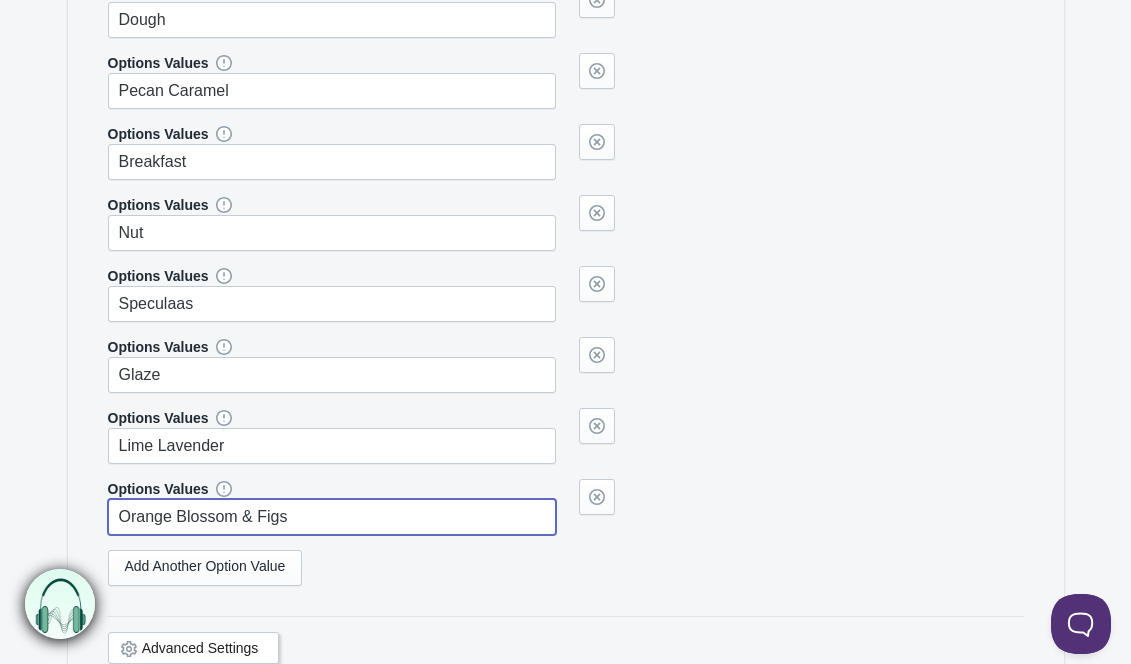 paste on "Peanut Butter Jelly" 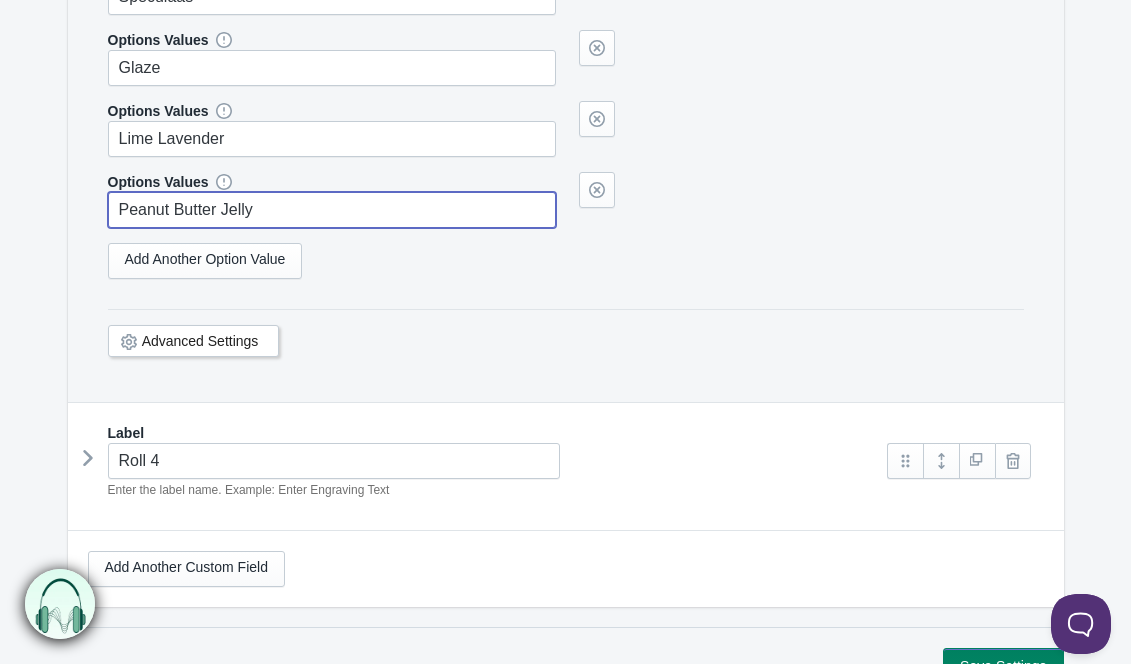 scroll, scrollTop: 3737, scrollLeft: 0, axis: vertical 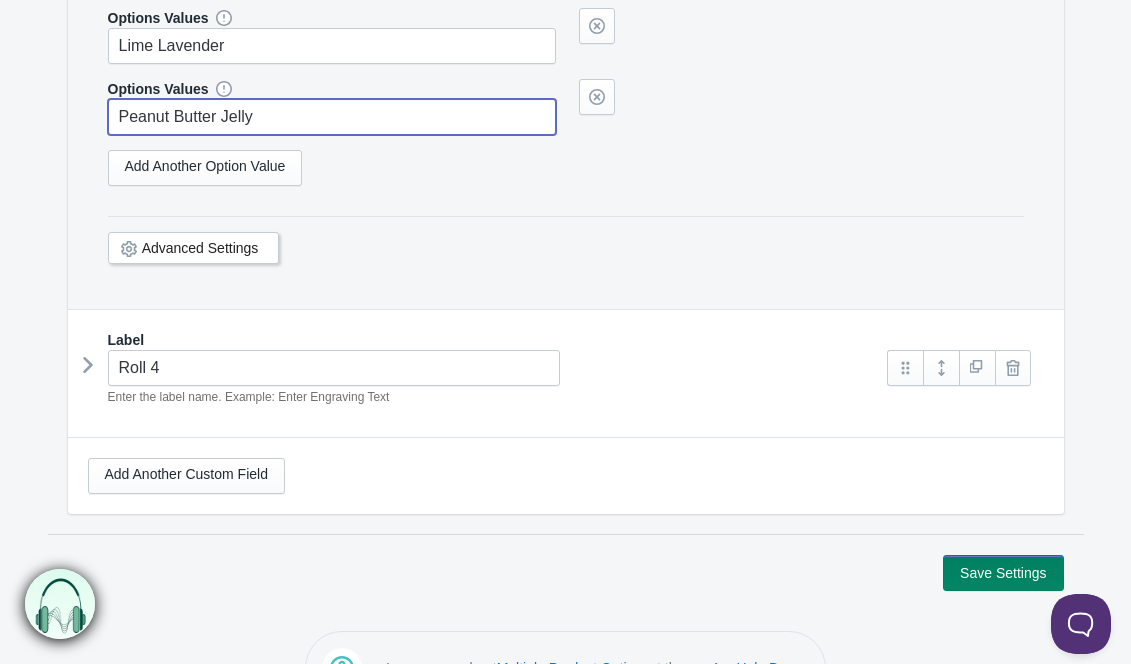 click at bounding box center (88, 365) 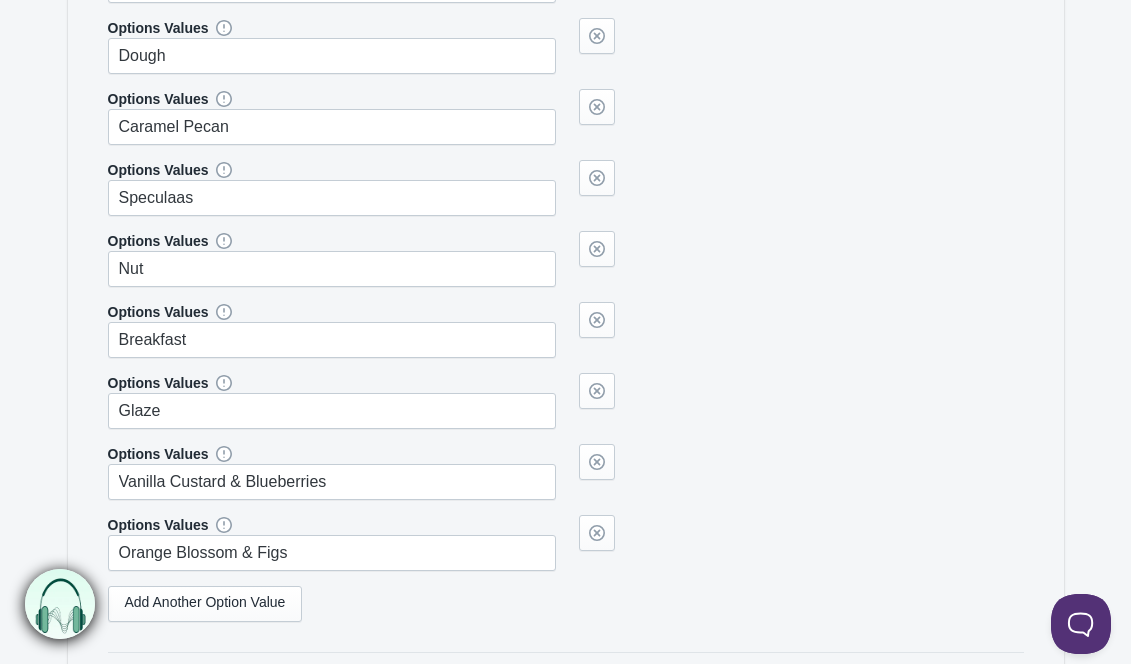 scroll, scrollTop: 4611, scrollLeft: 0, axis: vertical 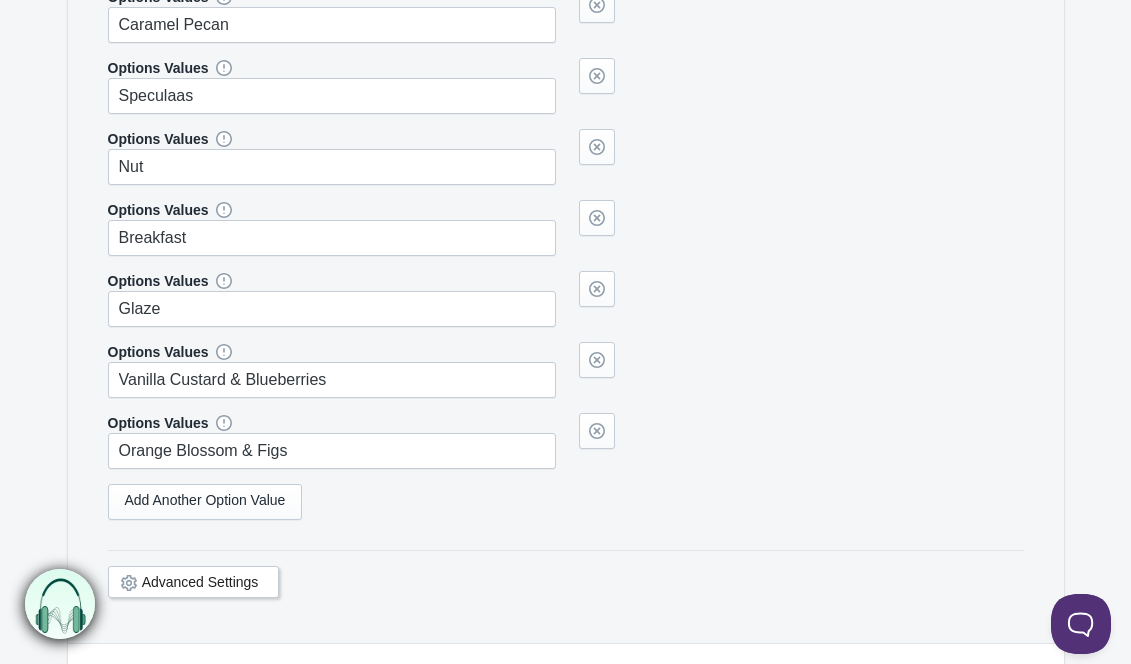 type on "Peanut Butter Jelly" 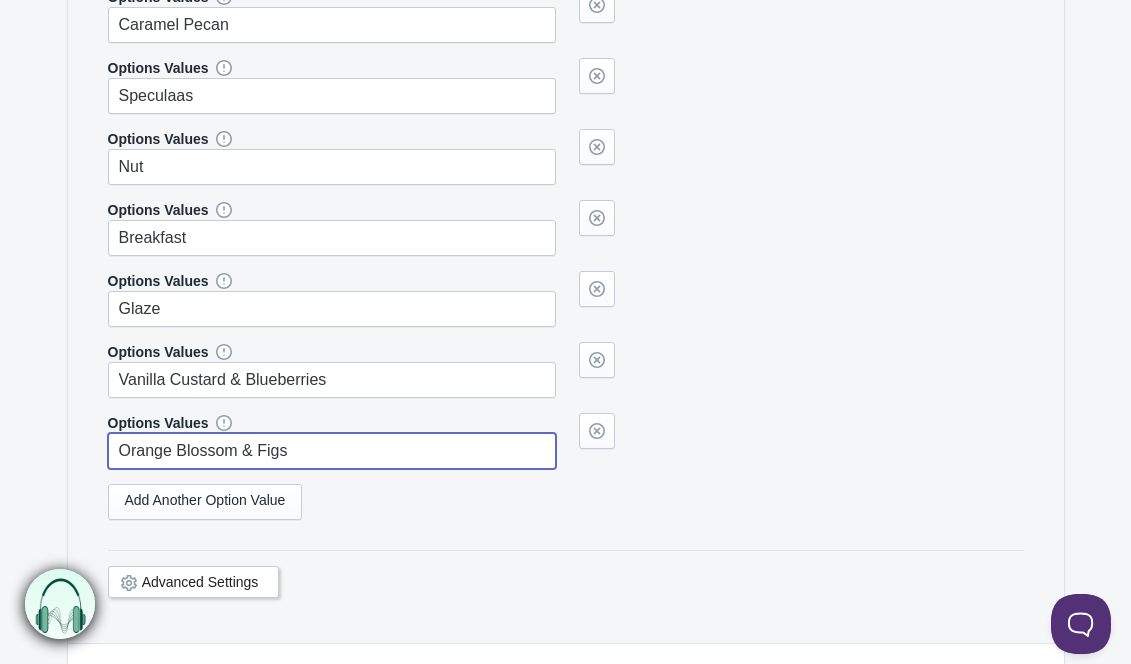 click on "Orange Blossom & Figs" at bounding box center [332, 451] 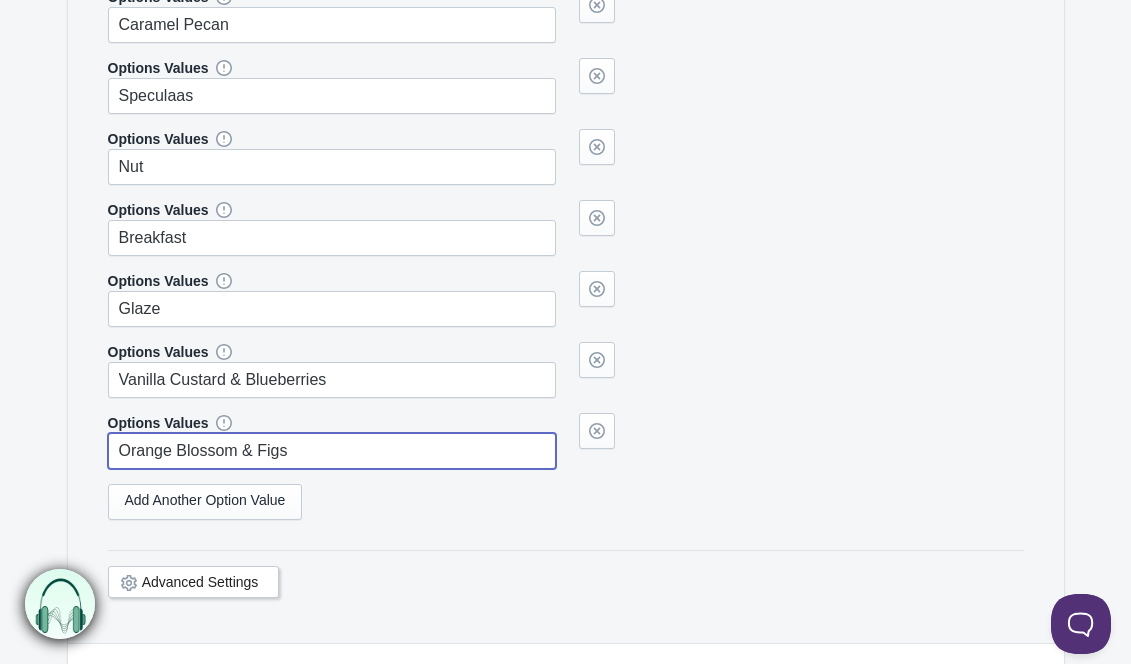 click on "Orange Blossom & Figs" at bounding box center (332, 451) 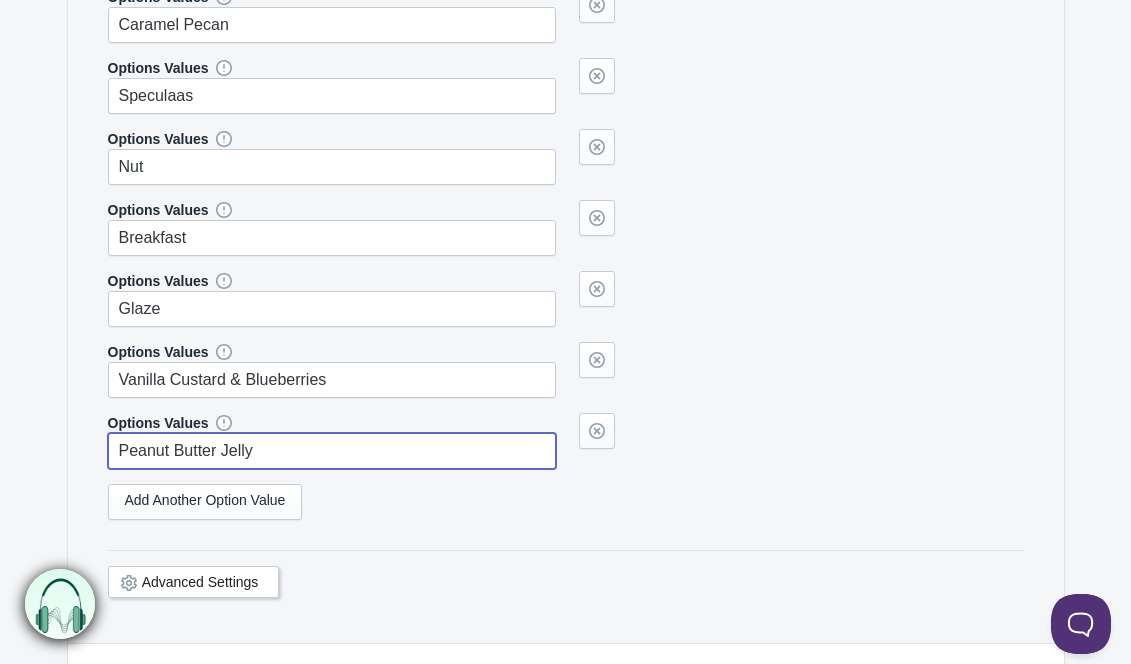 type on "Peanut Butter Jelly" 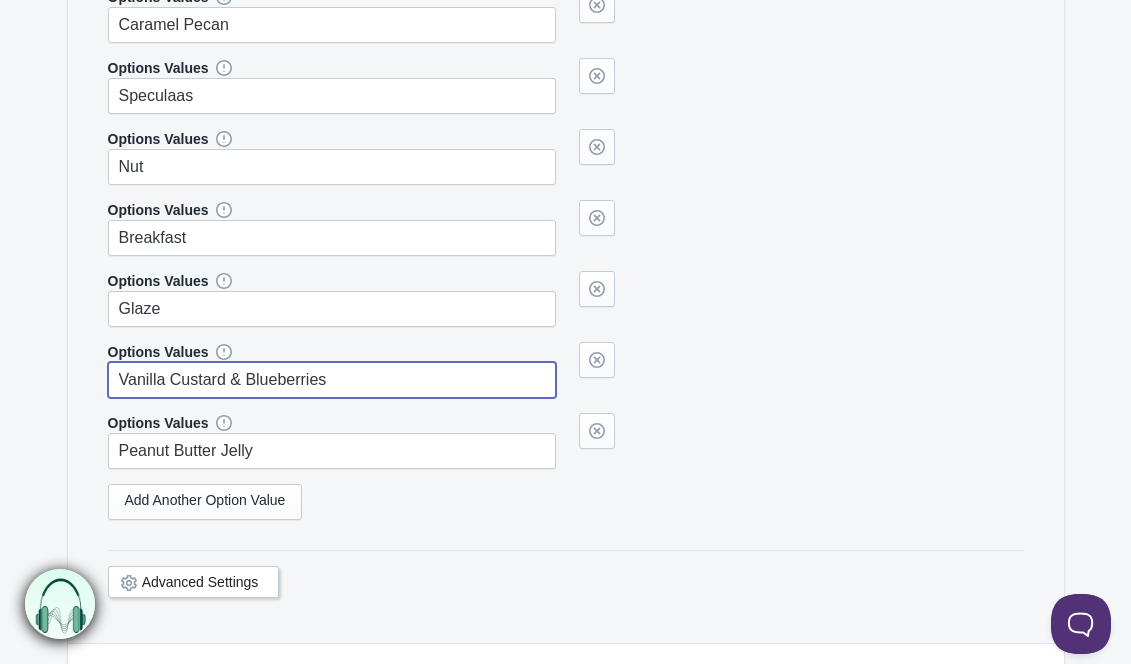 click on "Vanilla Custard & Blueberries" at bounding box center (332, 380) 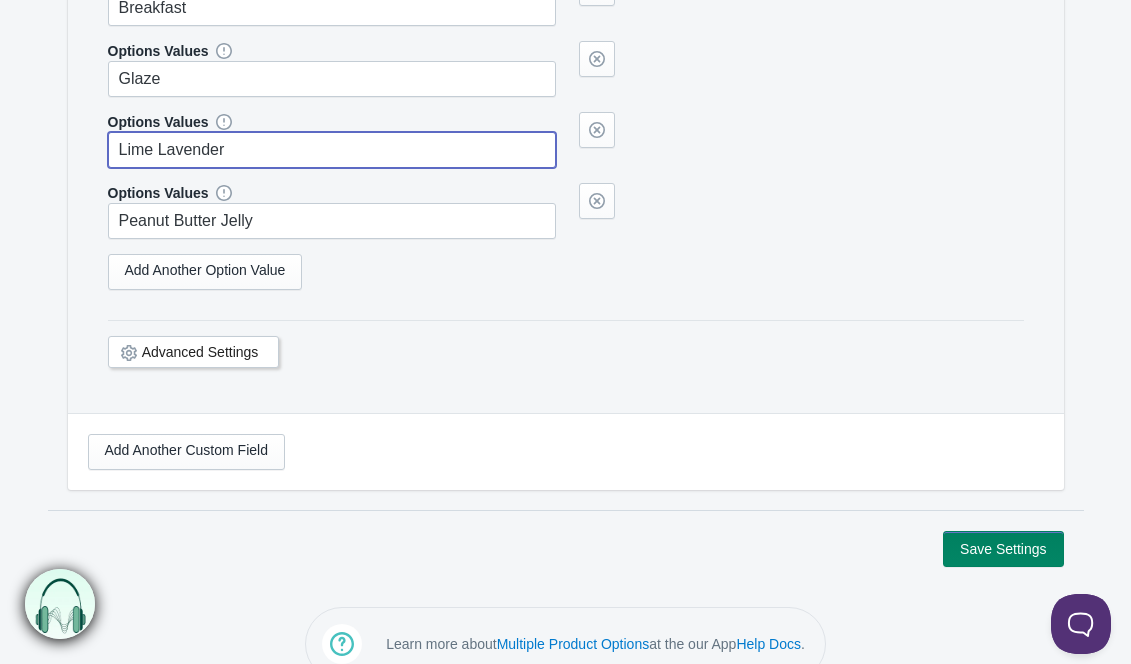 scroll, scrollTop: 4849, scrollLeft: 0, axis: vertical 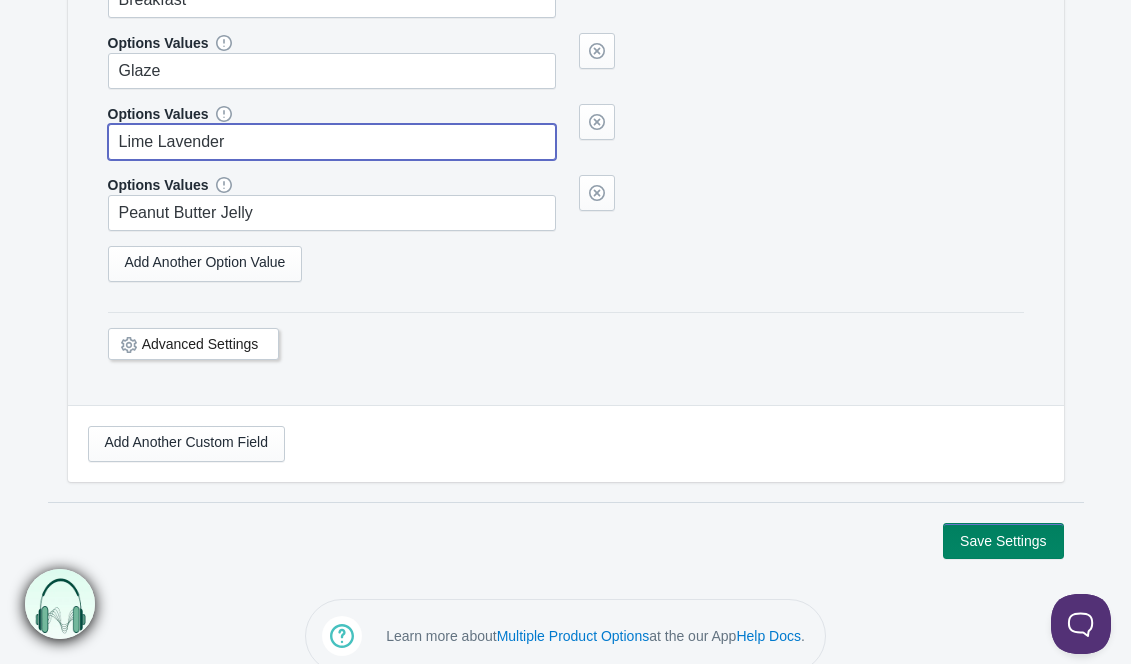 type on "Lime Lavender" 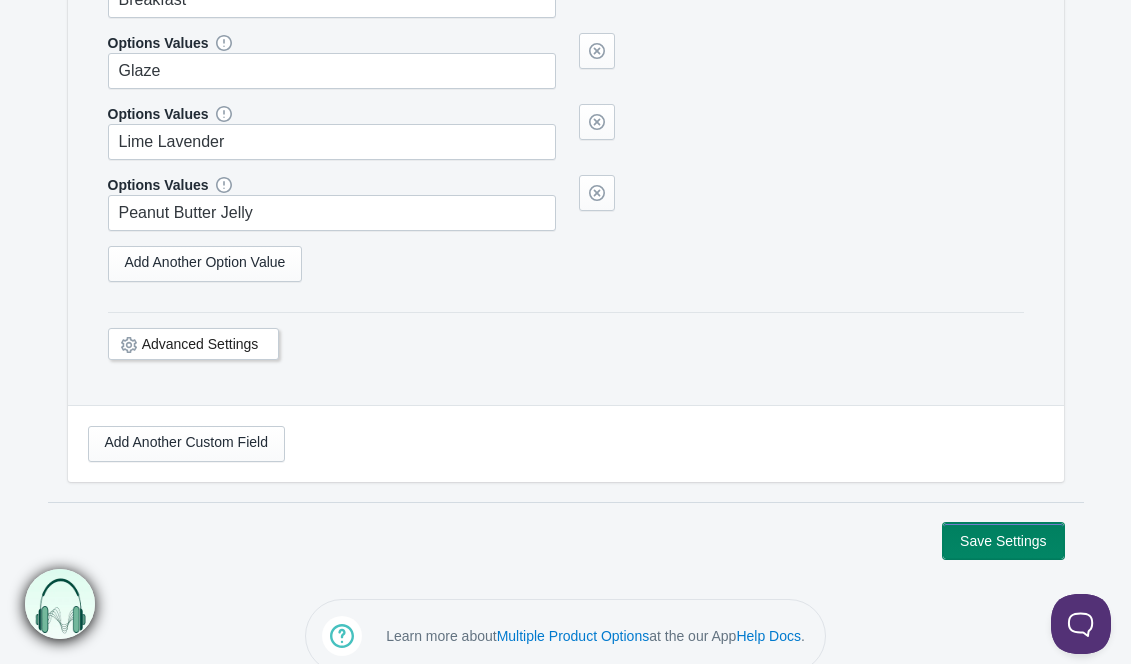 click on "Save Settings" at bounding box center (1003, 541) 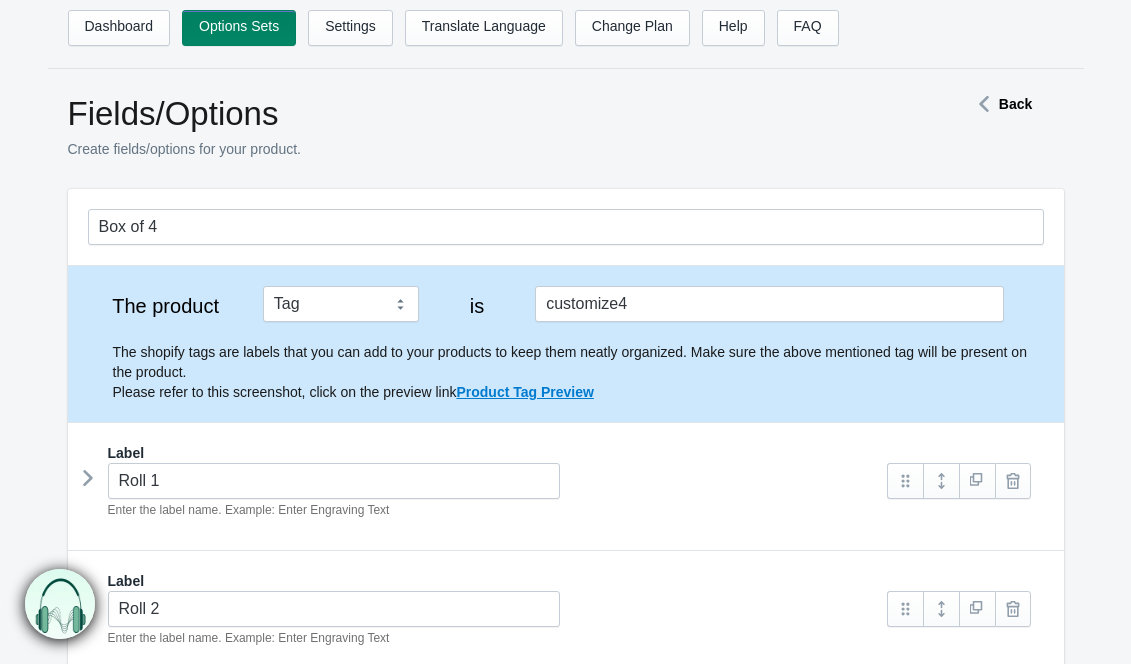 scroll, scrollTop: 0, scrollLeft: 0, axis: both 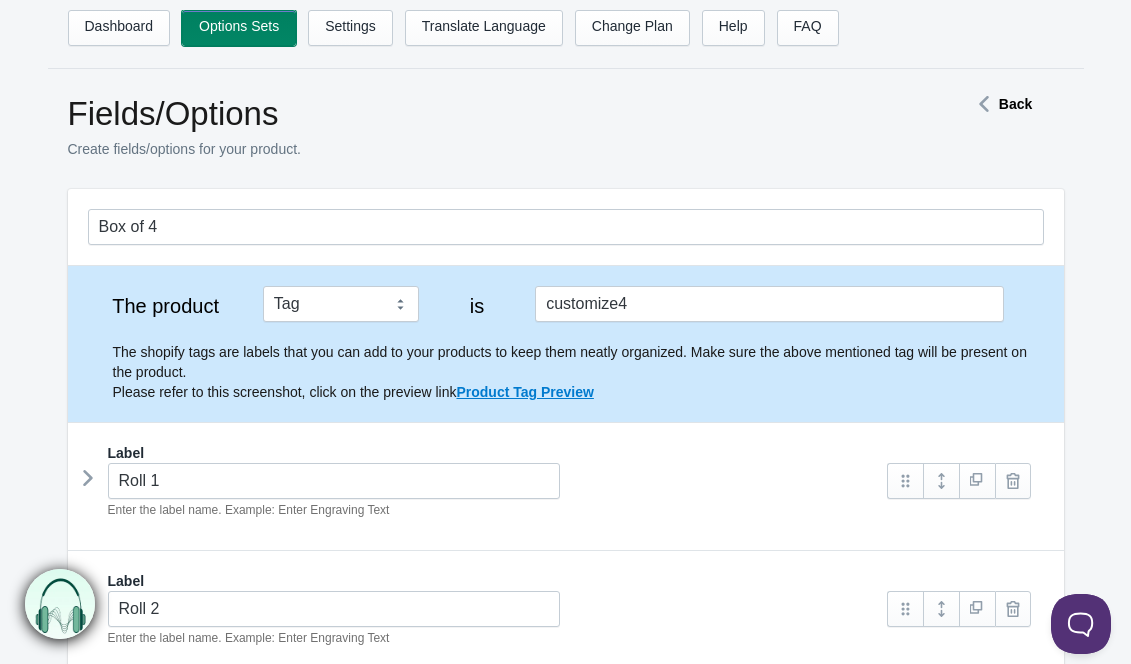 click on "Options Sets" at bounding box center (239, 28) 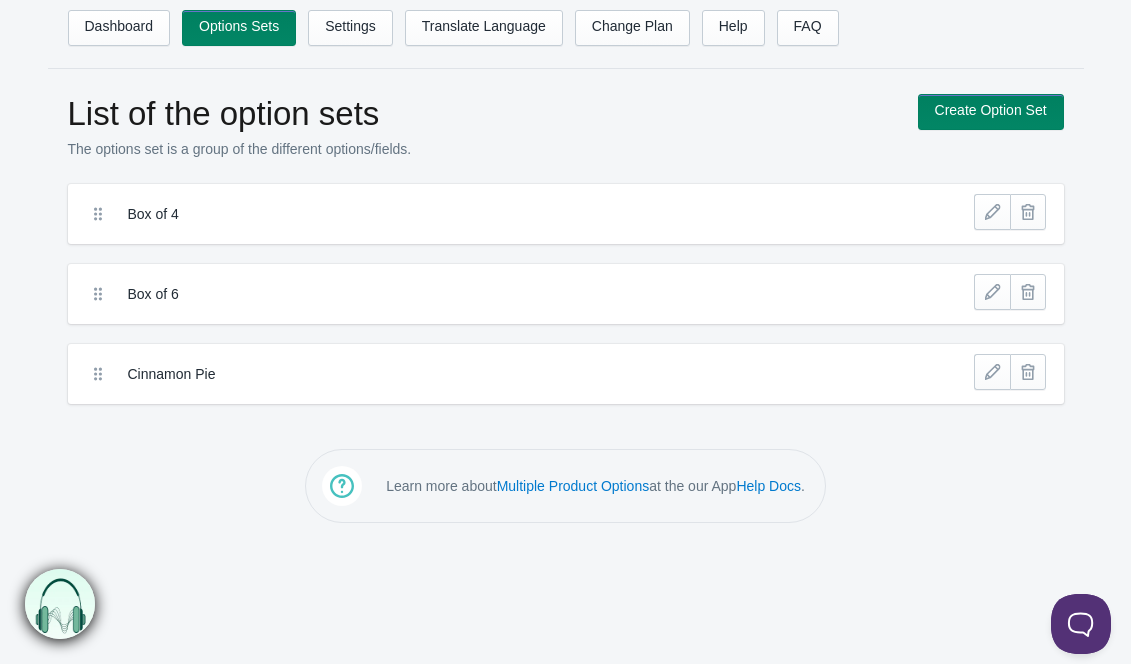 scroll, scrollTop: 0, scrollLeft: 0, axis: both 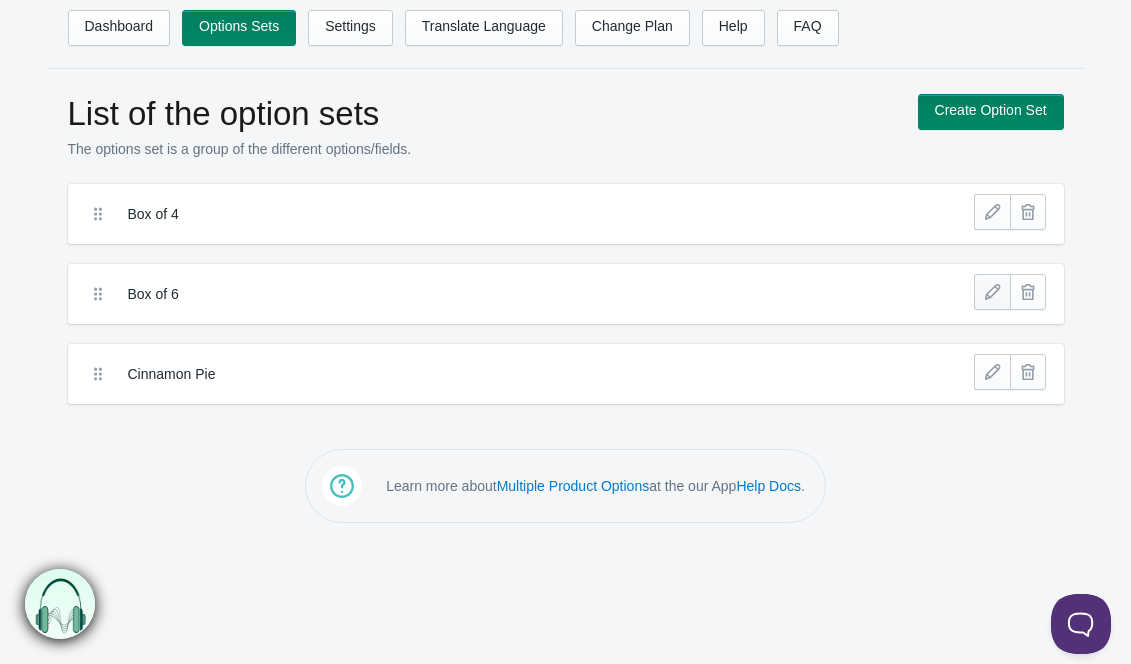 click at bounding box center (992, 292) 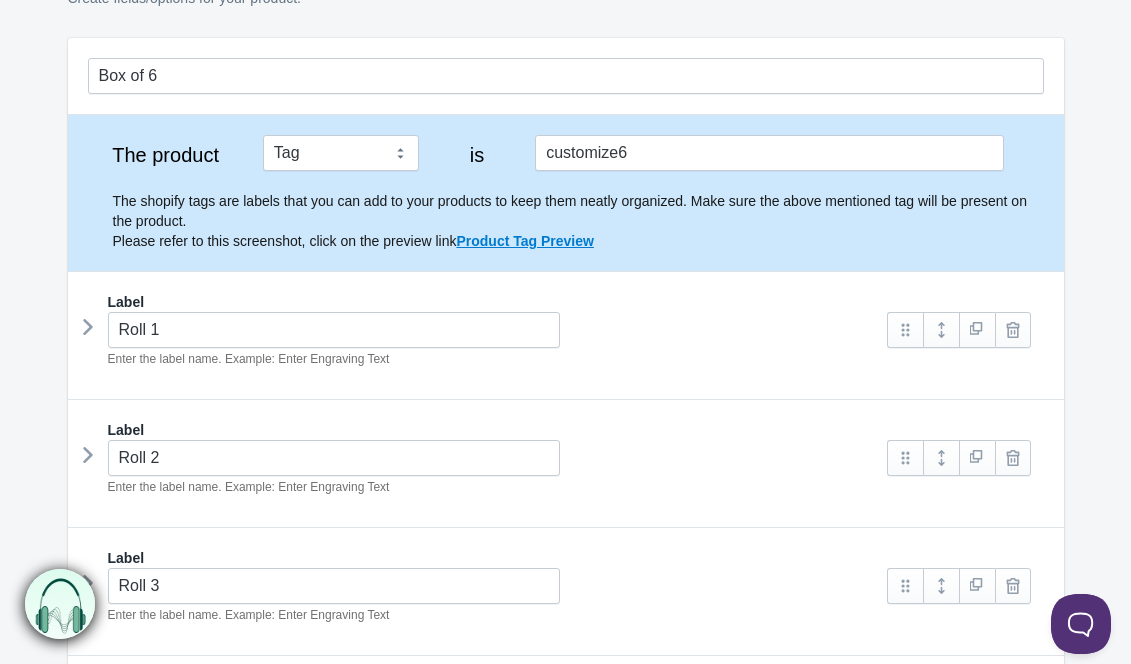 scroll, scrollTop: 197, scrollLeft: 0, axis: vertical 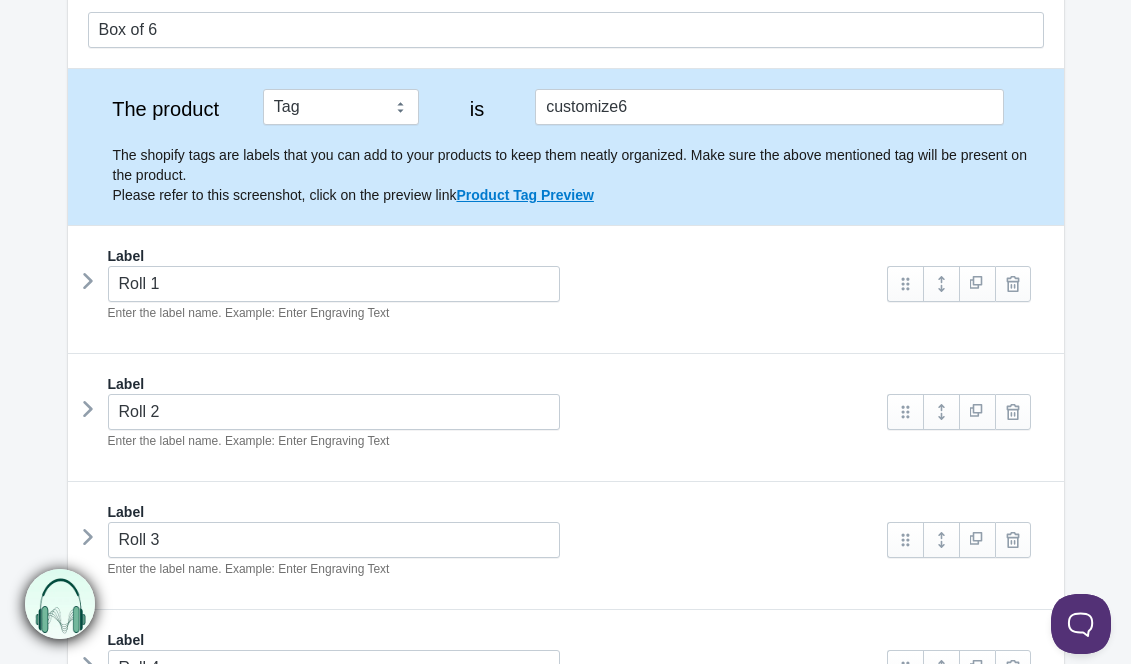 click at bounding box center (88, 281) 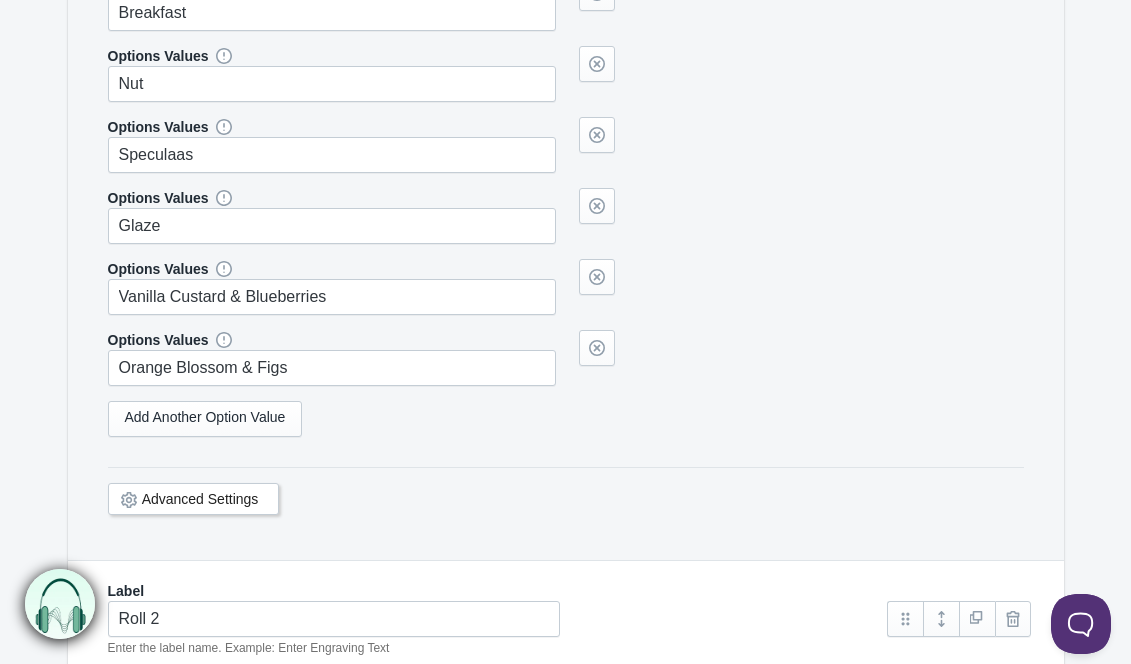 scroll, scrollTop: 1102, scrollLeft: 0, axis: vertical 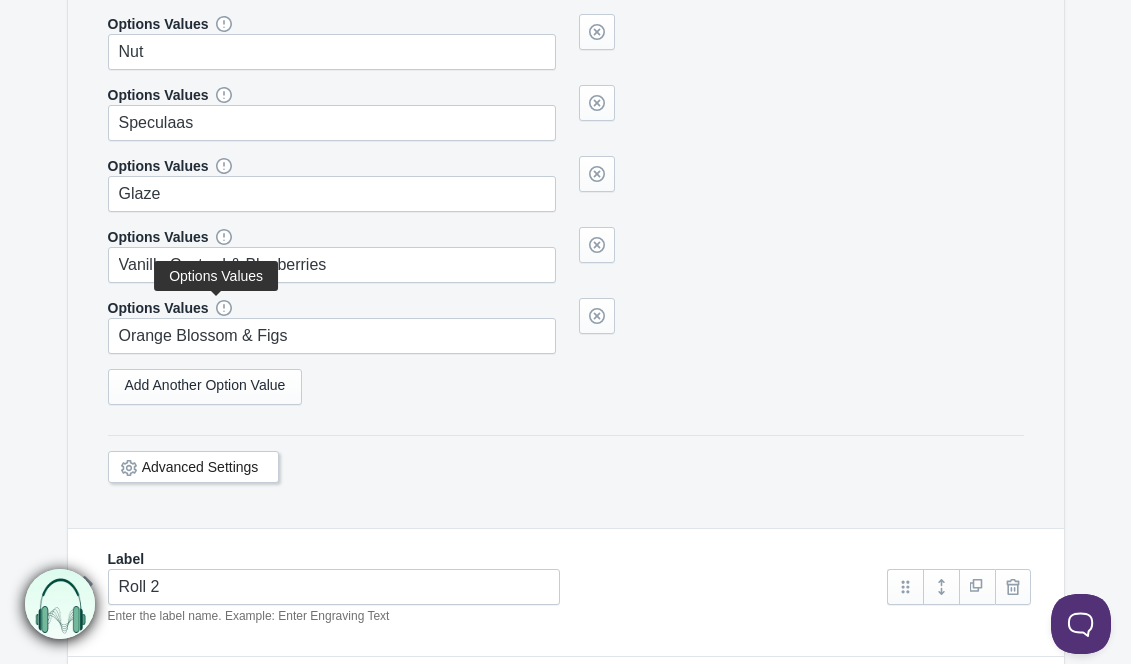click at bounding box center [216, 308] 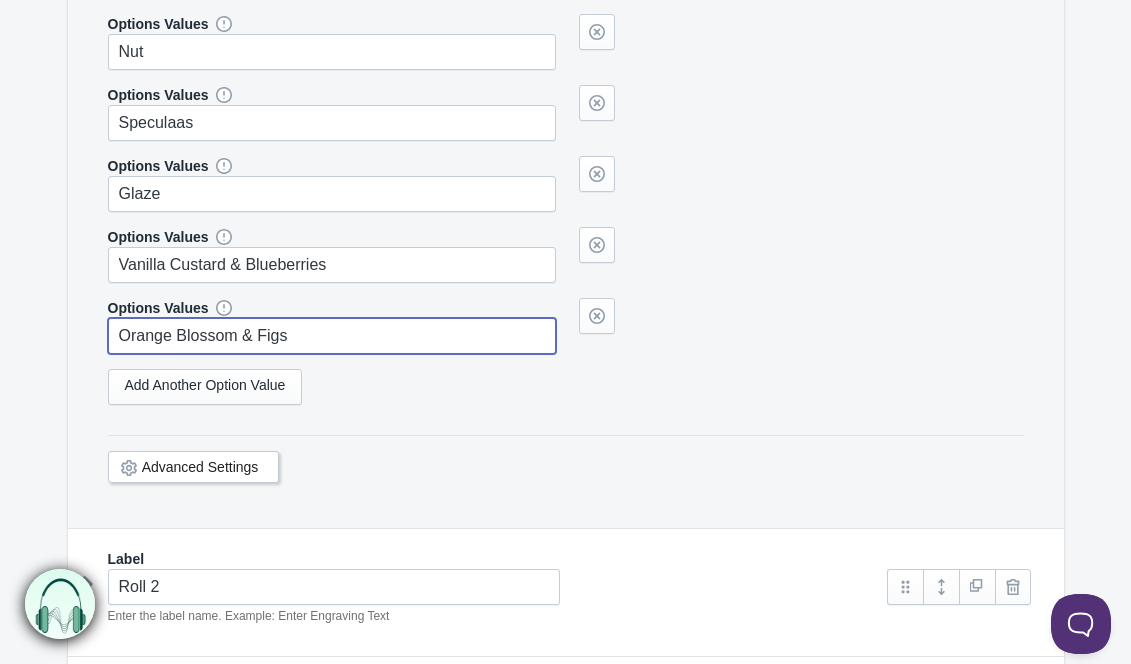 click on "Orange Blossom & Figs" at bounding box center (332, 336) 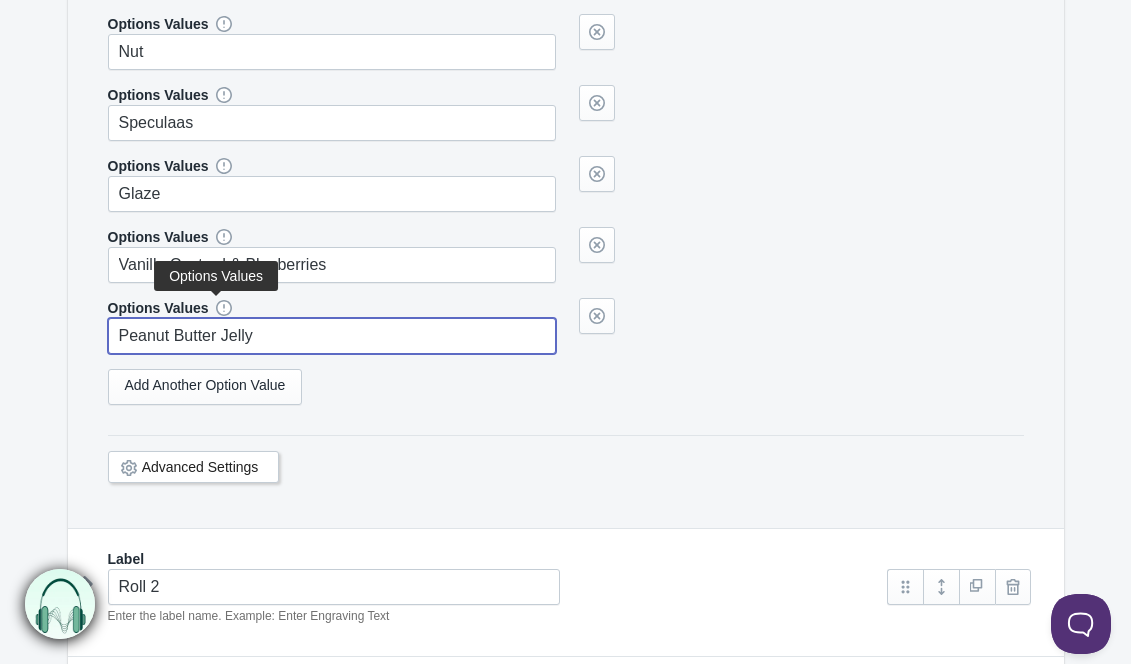 click at bounding box center (216, 308) 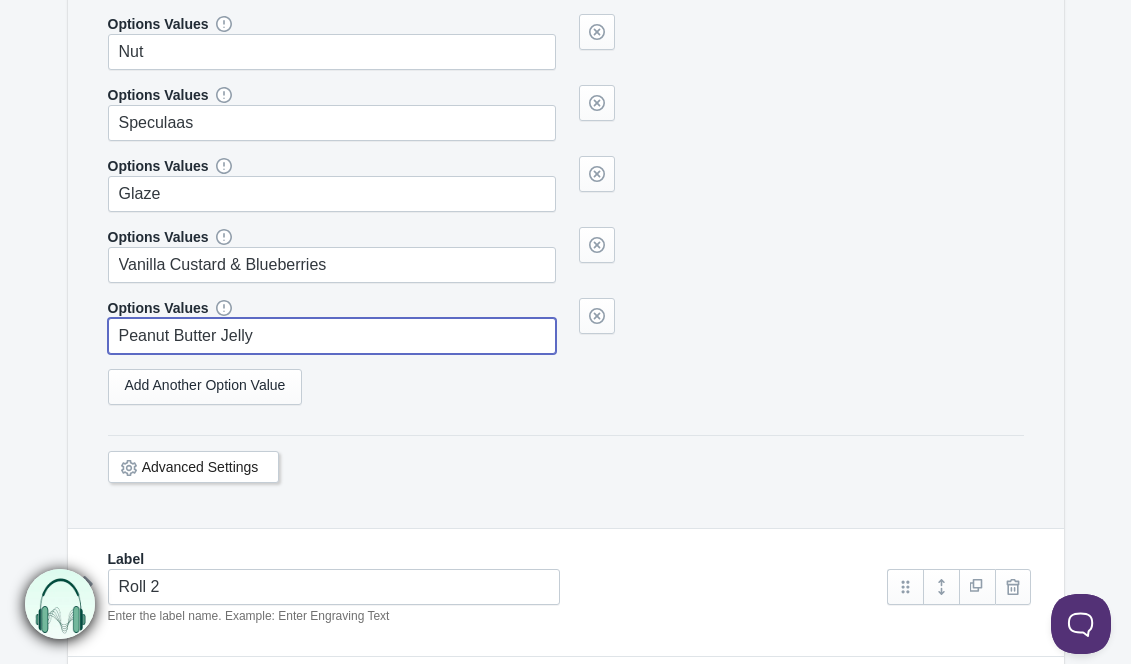 type on "Peanut Butter Jelly" 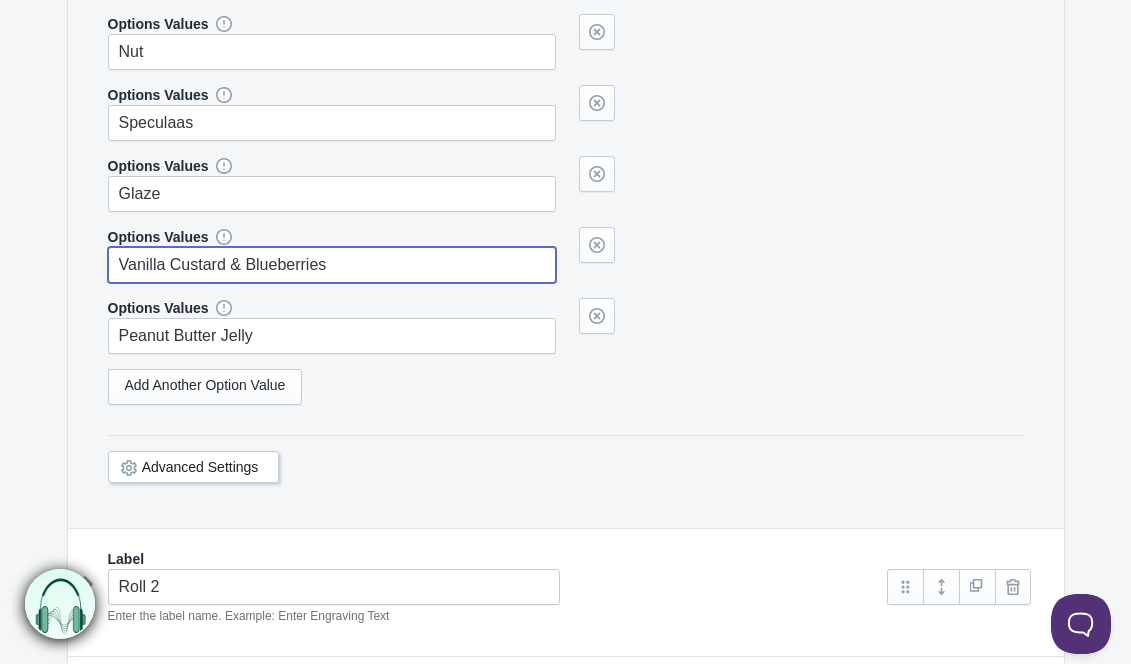 click on "Vanilla Custard & Blueberries" at bounding box center [332, 265] 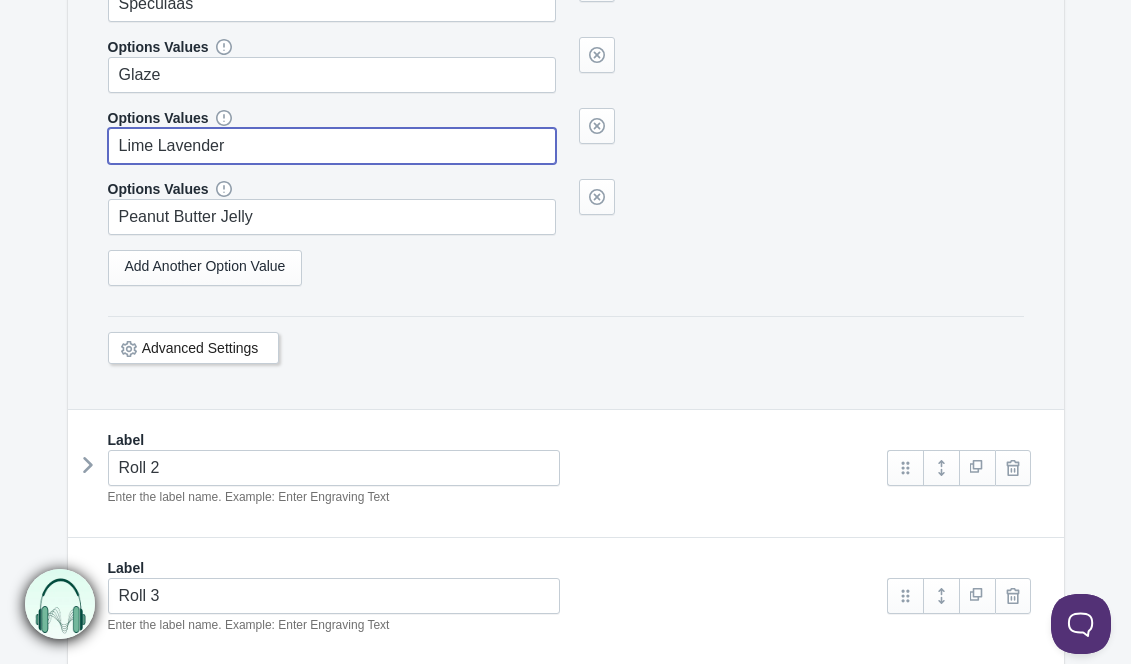 scroll, scrollTop: 1363, scrollLeft: 0, axis: vertical 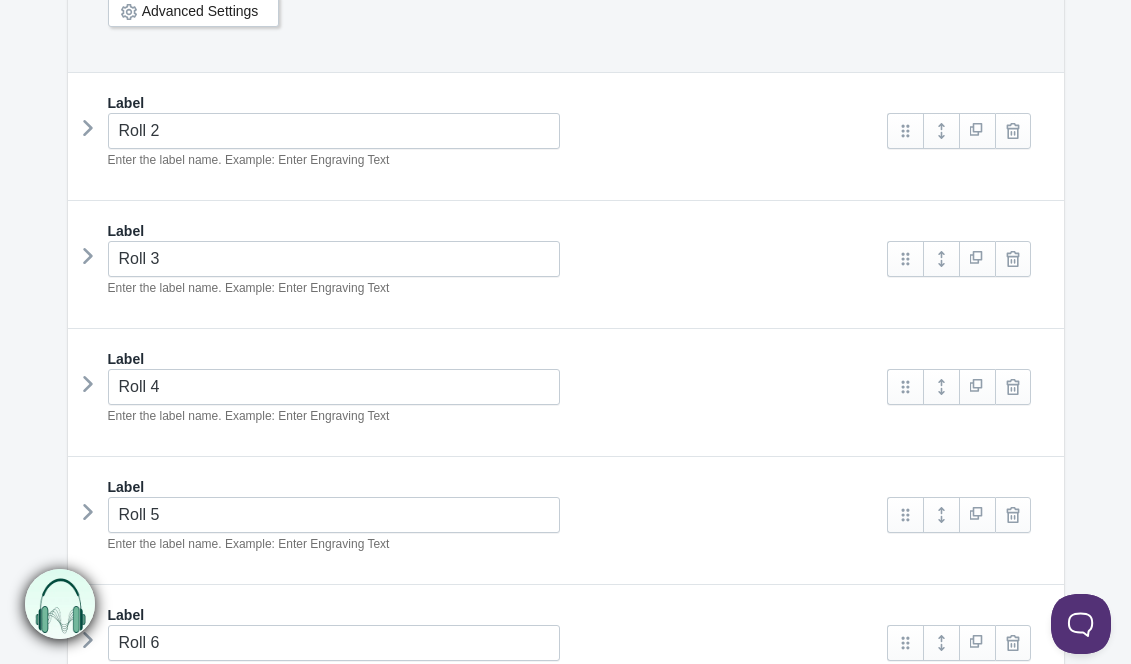click at bounding box center (88, 128) 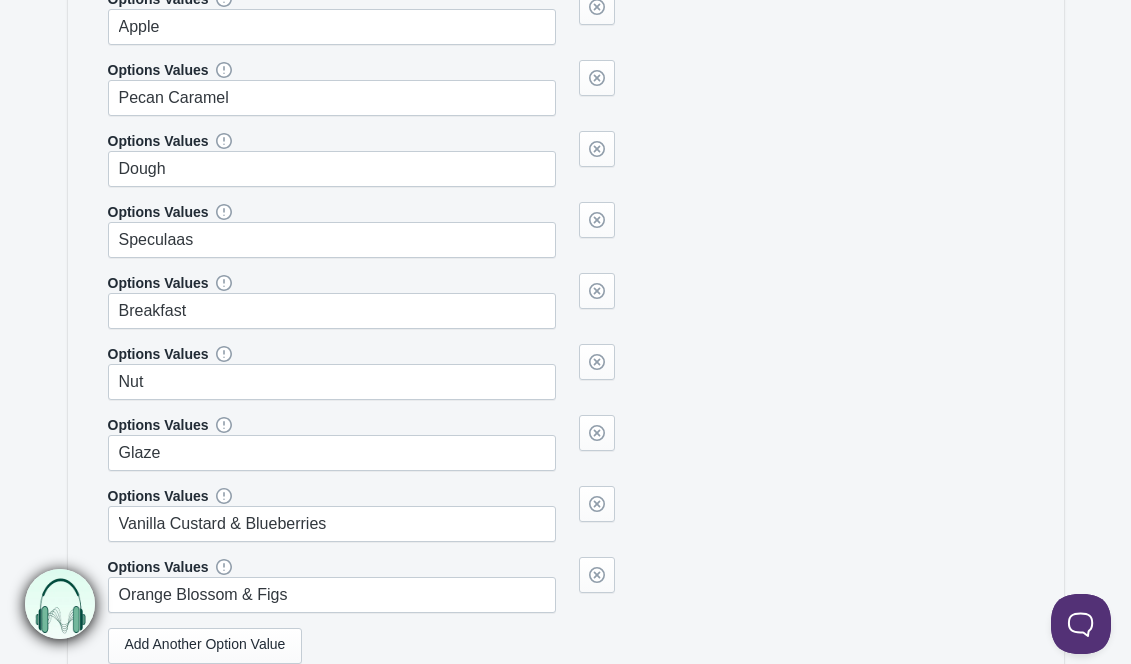 scroll, scrollTop: 2302, scrollLeft: 0, axis: vertical 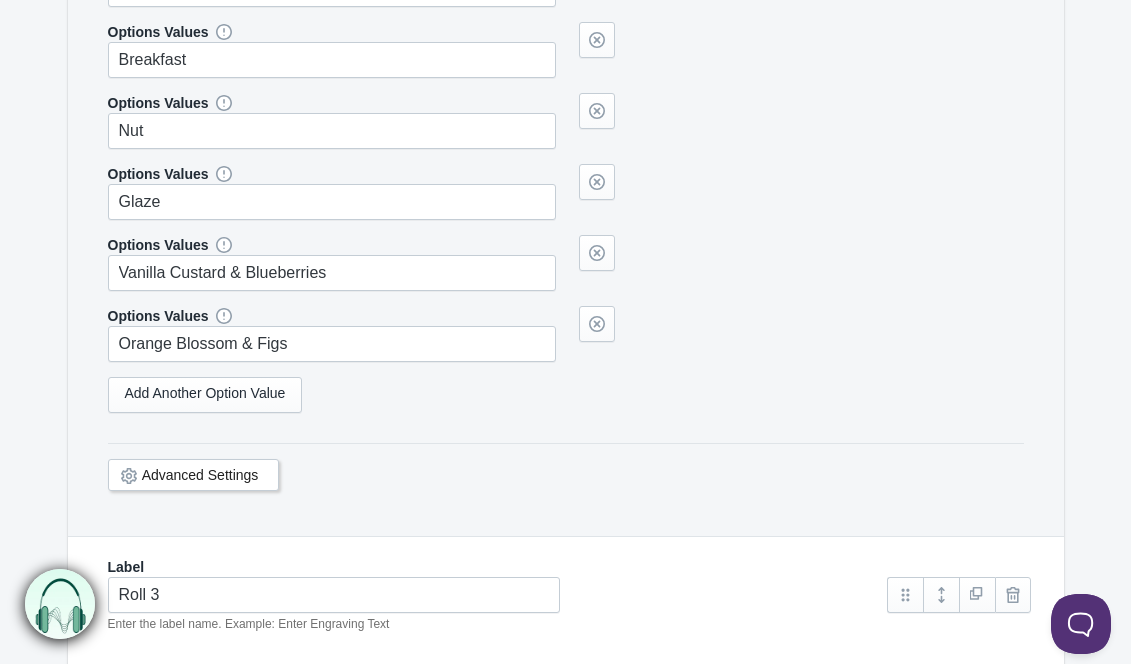 type on "Lime Lavender" 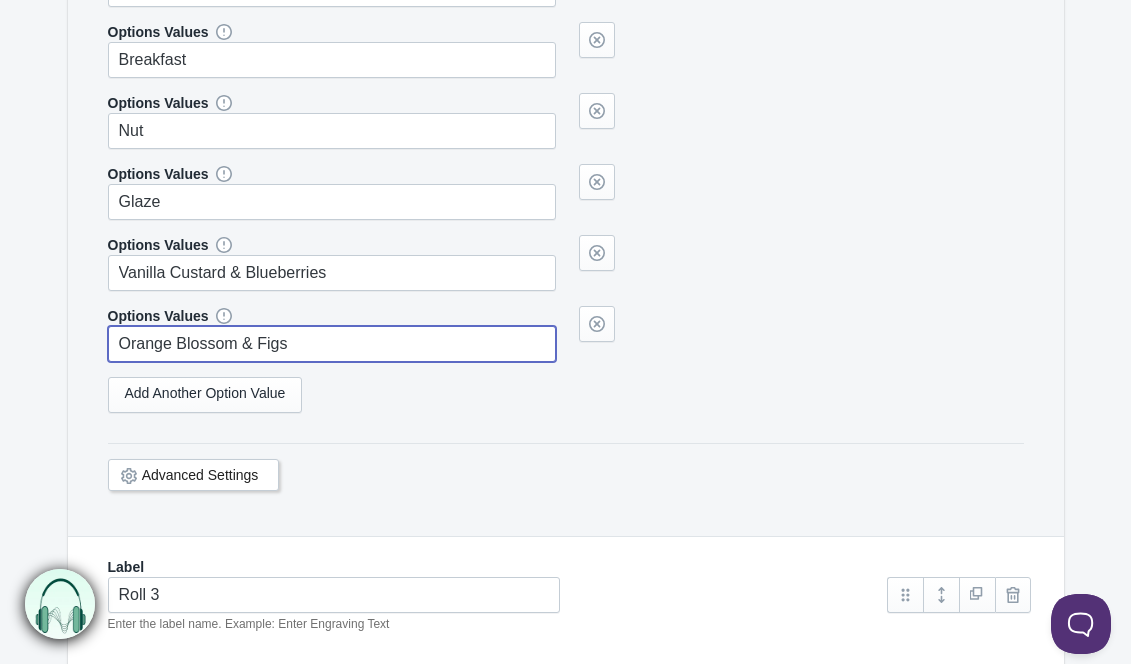 click on "Orange Blossom & Figs" at bounding box center (332, 344) 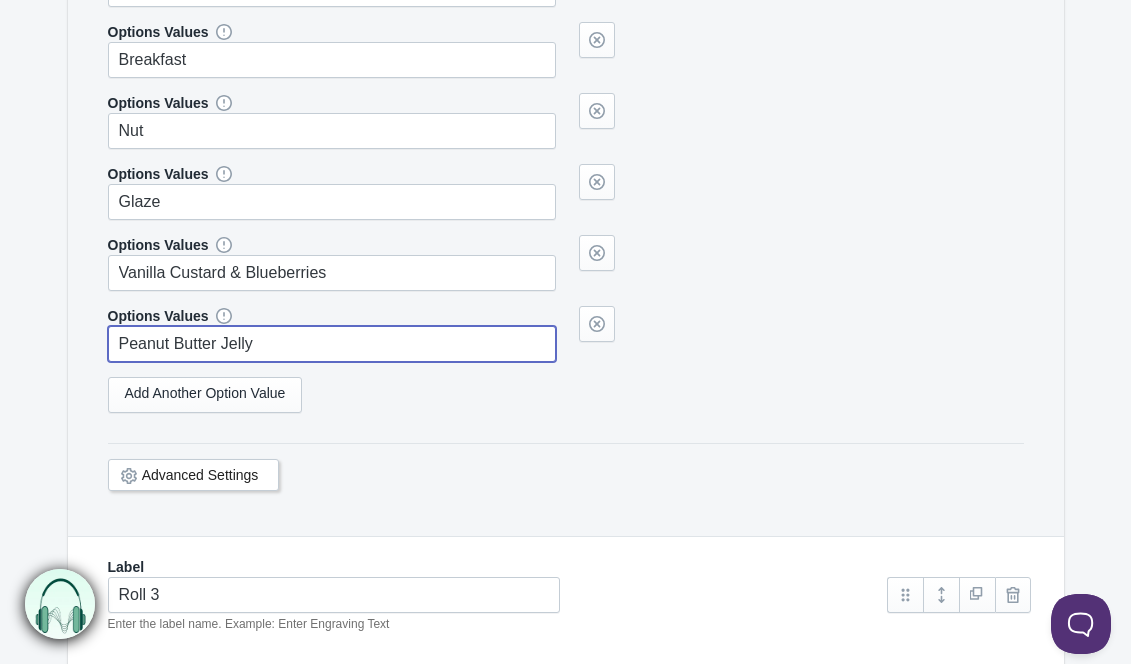type on "Peanut Butter Jelly" 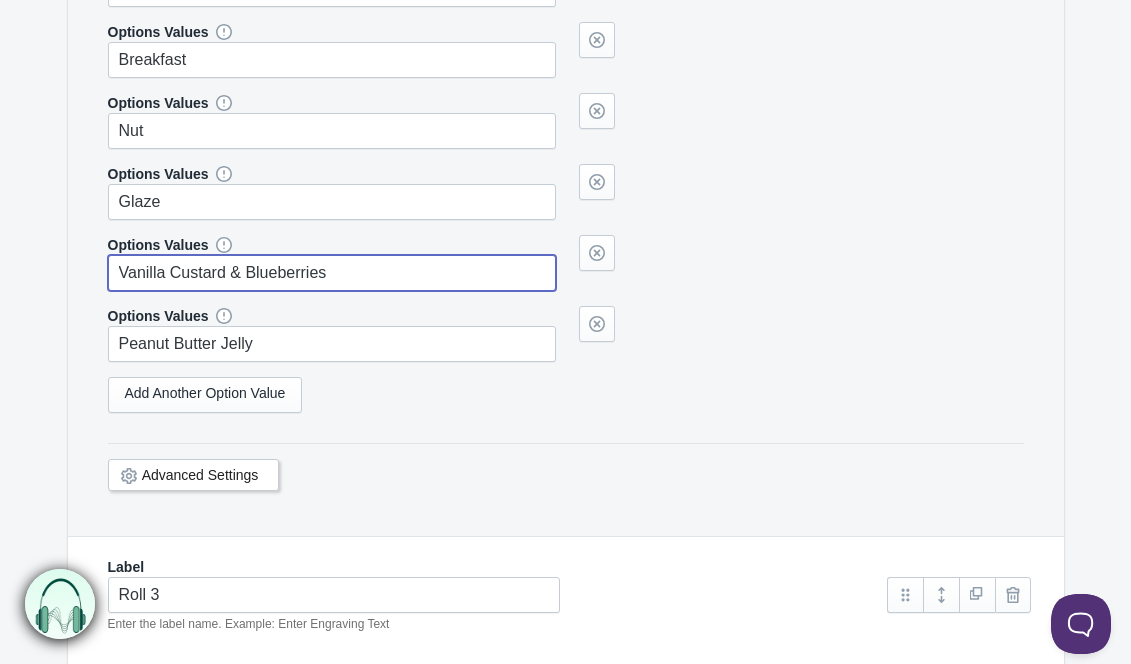 click on "Vanilla Custard & Blueberries" at bounding box center [332, 273] 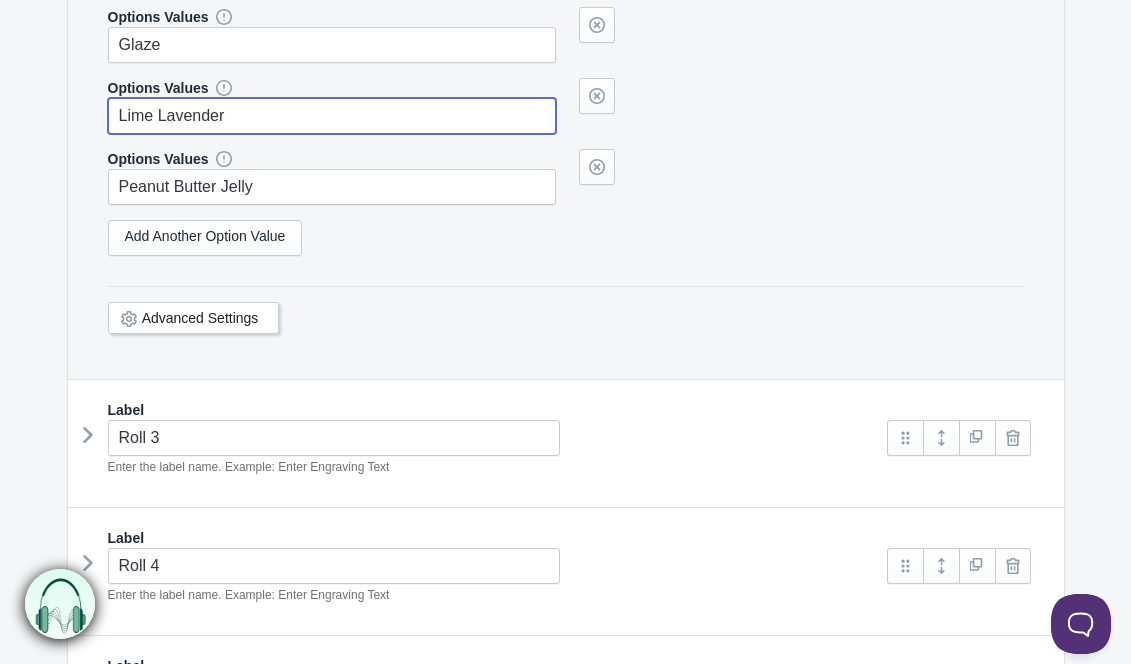 scroll, scrollTop: 2484, scrollLeft: 0, axis: vertical 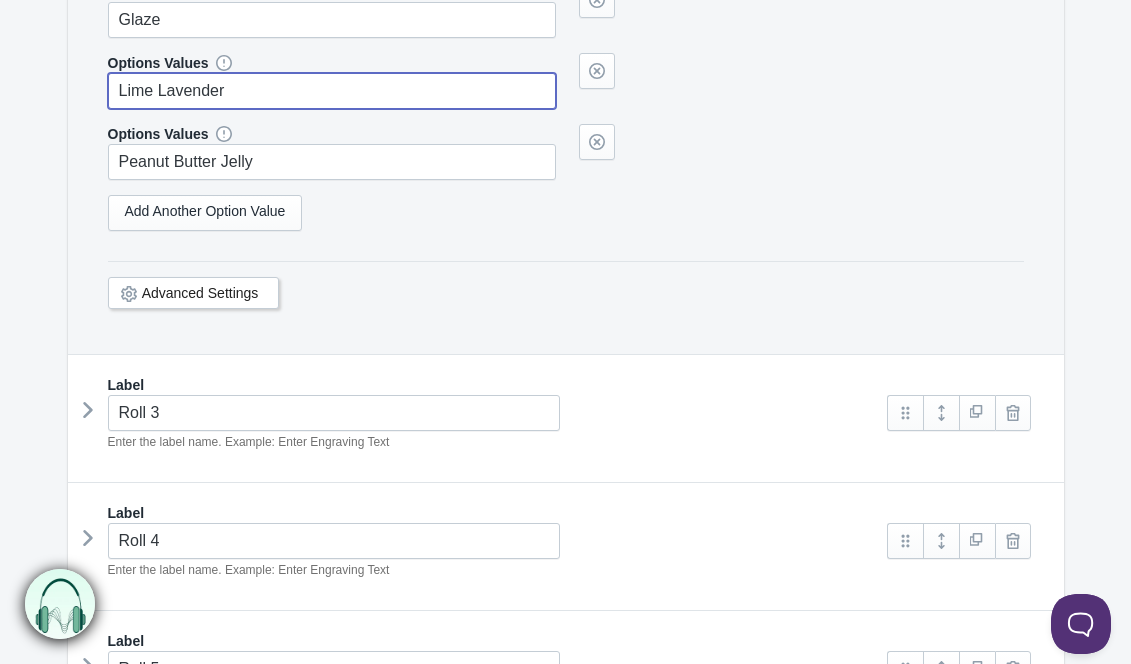 click at bounding box center (88, 410) 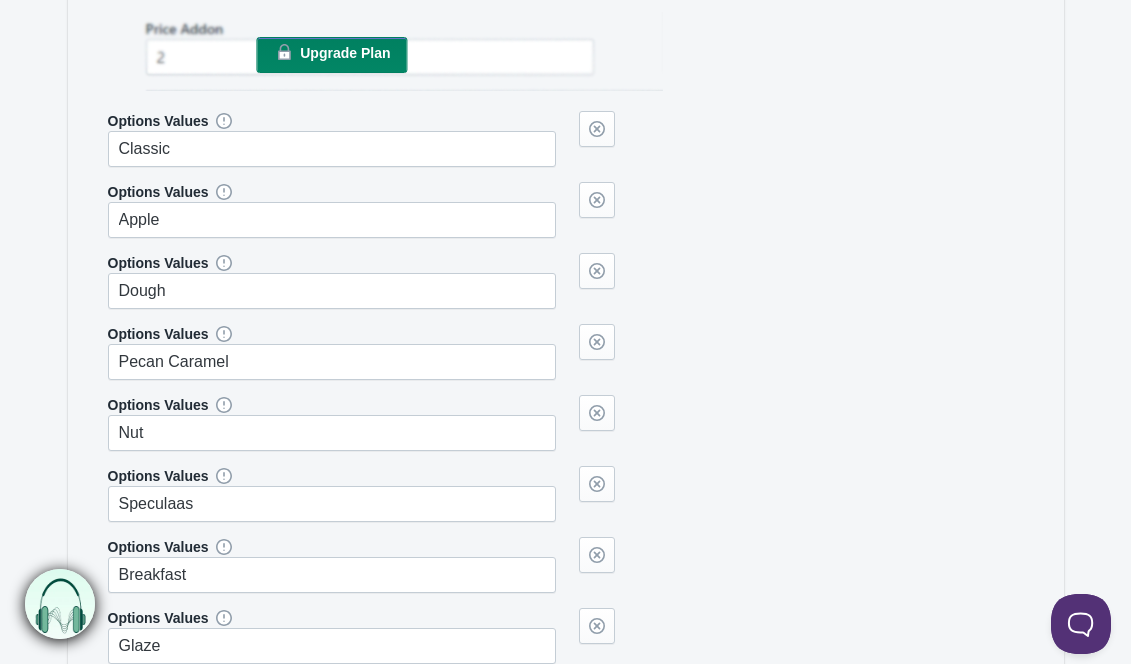 scroll, scrollTop: 3417, scrollLeft: 0, axis: vertical 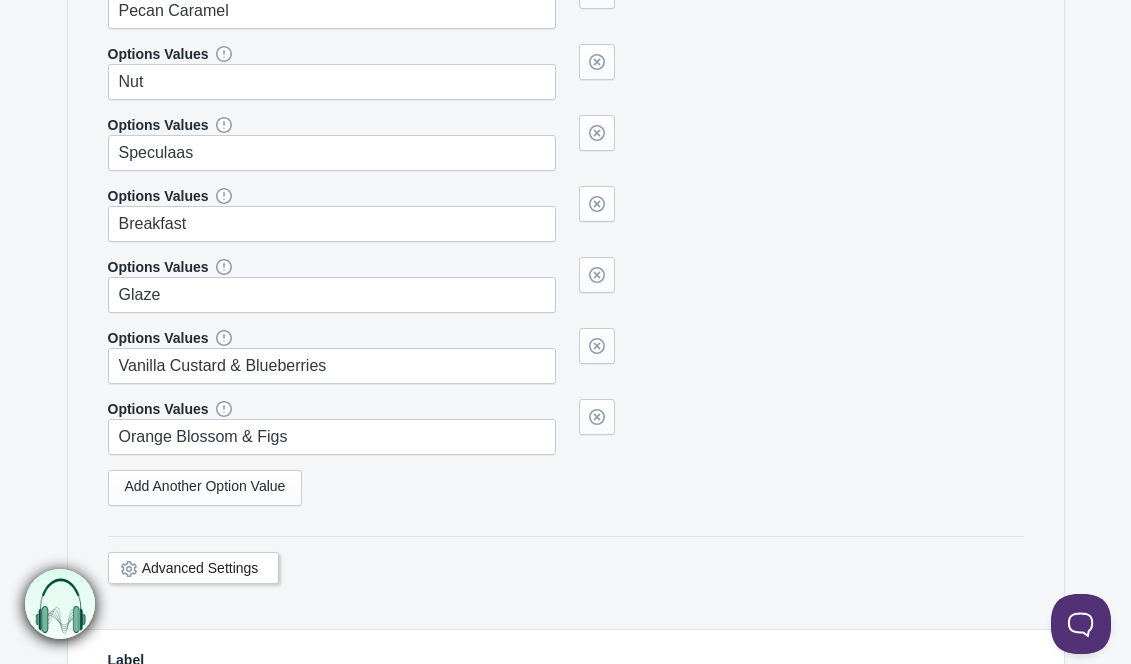 type on "Lime Lavender" 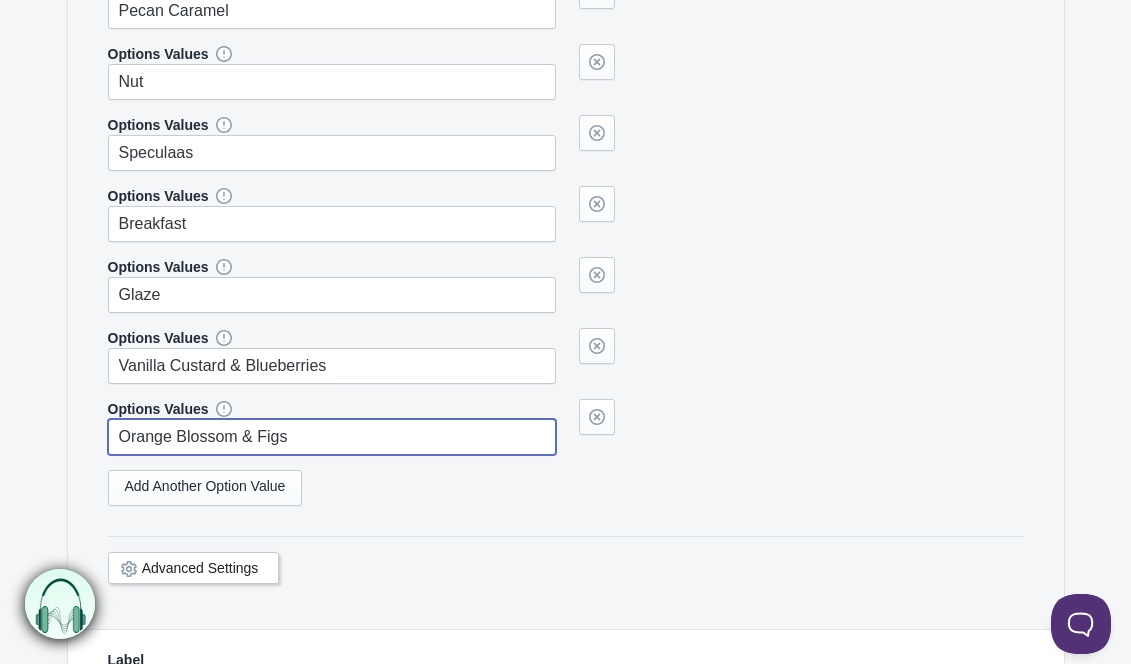 click on "Orange Blossom & Figs" at bounding box center (332, 437) 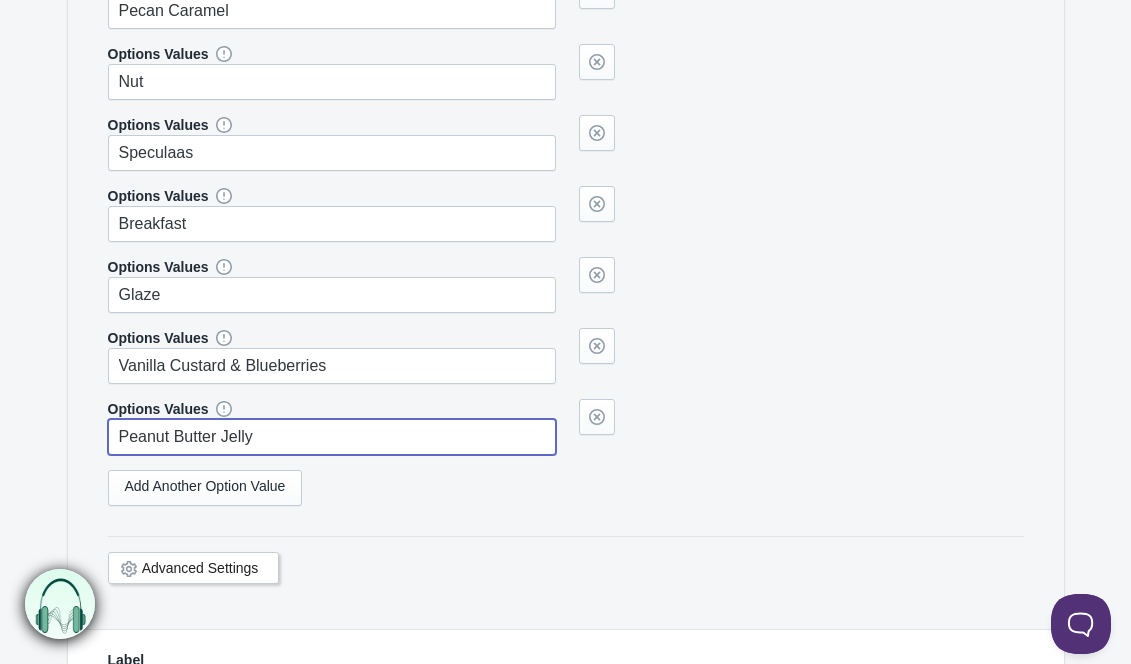 type on "Peanut Butter Jelly" 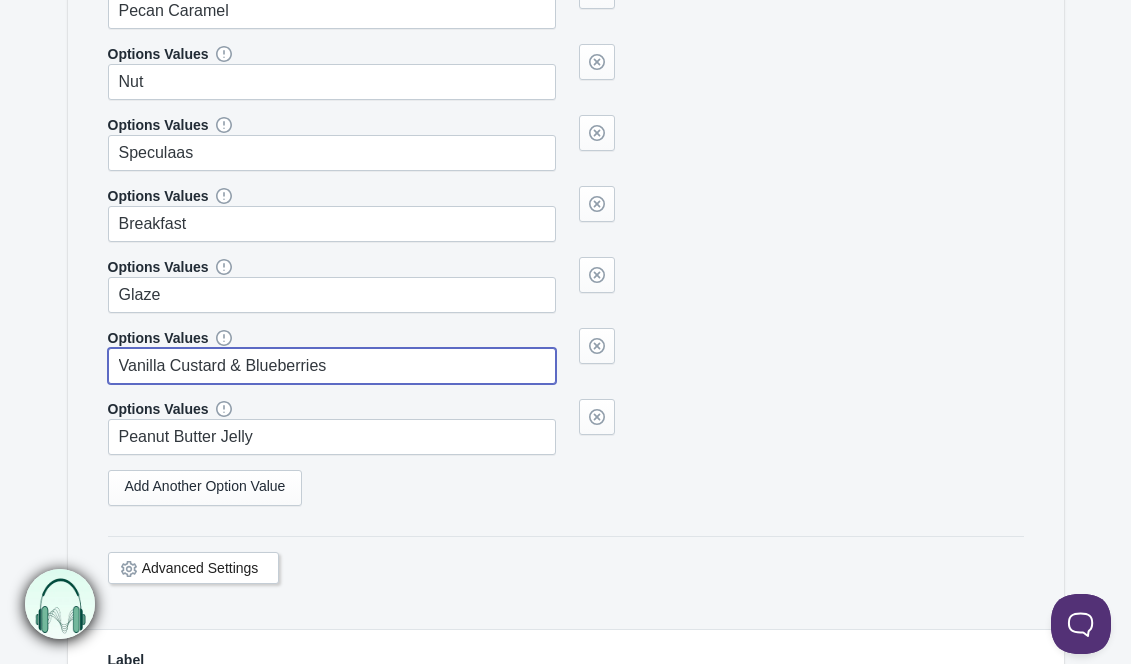 click on "Vanilla Custard & Blueberries" at bounding box center (332, 366) 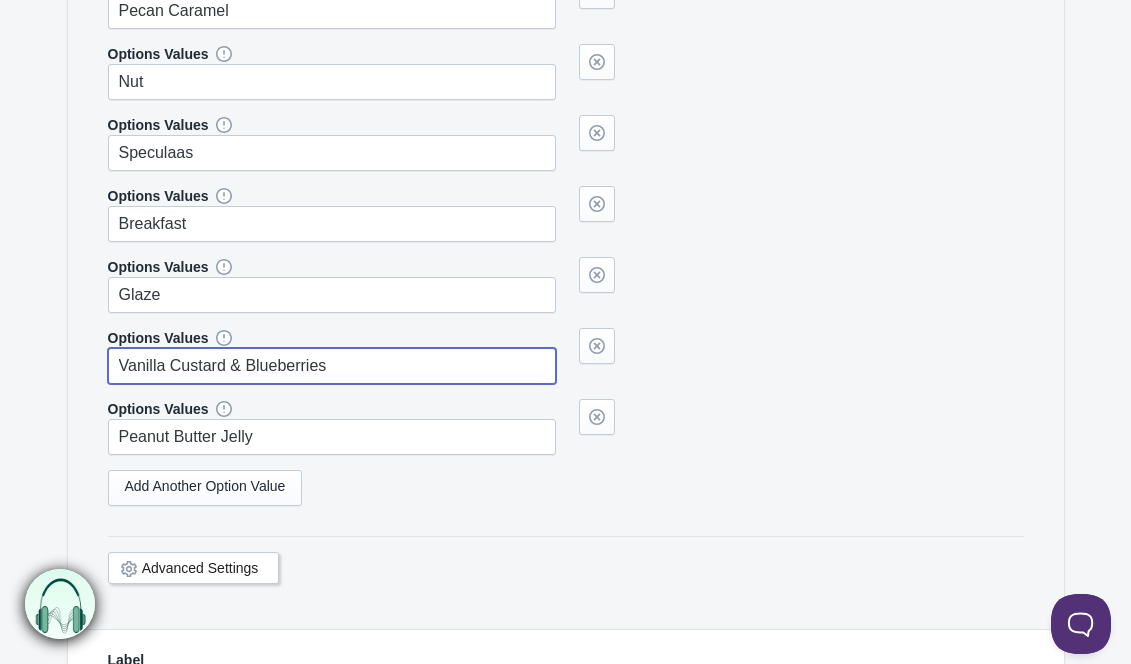 click on "Vanilla Custard & Blueberries" at bounding box center (332, 366) 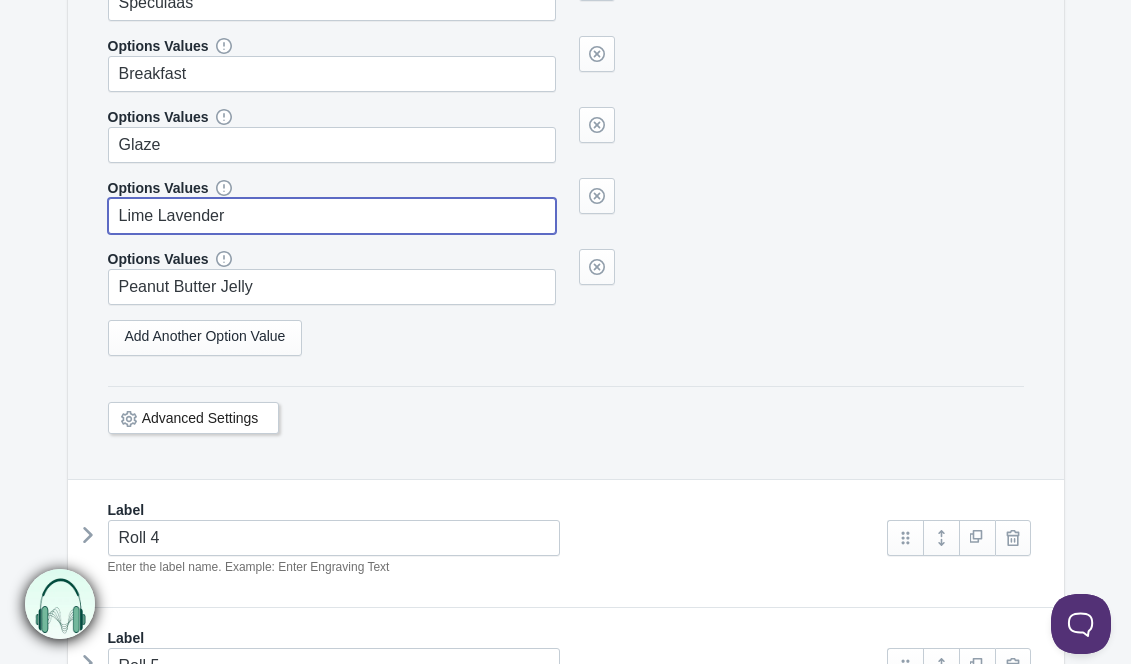 scroll, scrollTop: 3730, scrollLeft: 0, axis: vertical 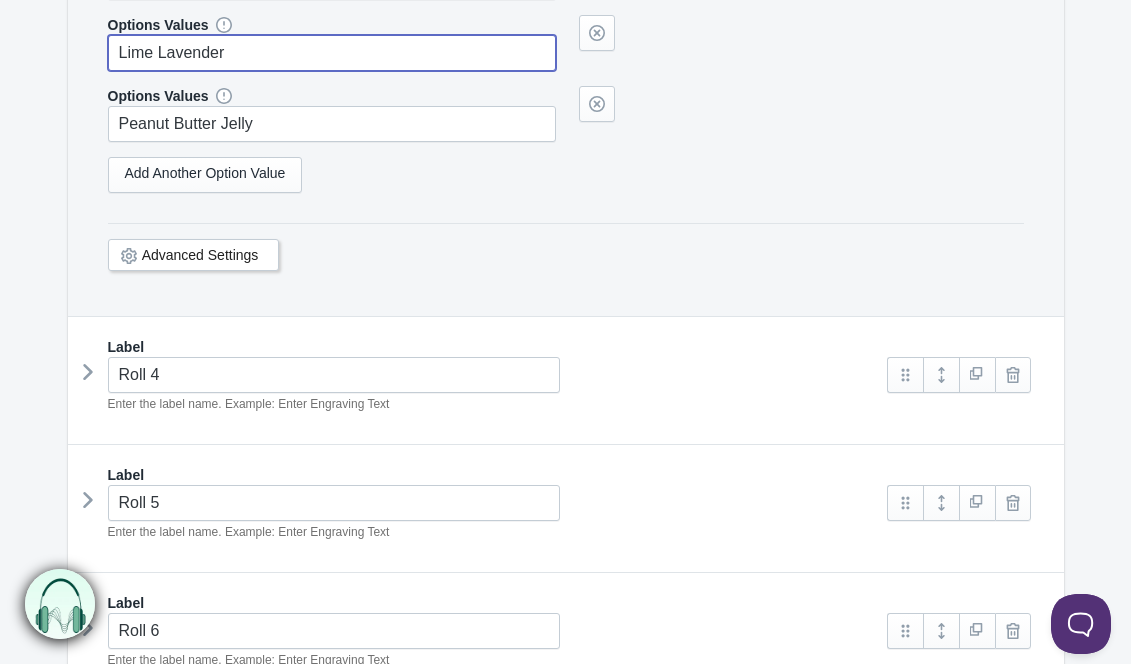 click at bounding box center (88, 372) 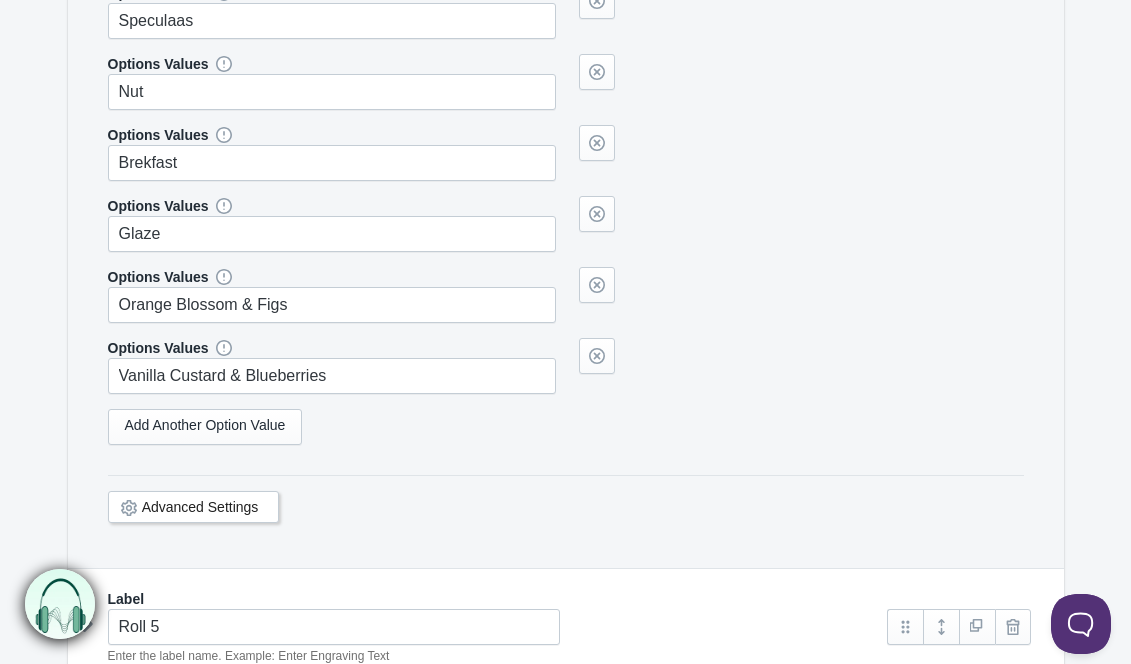scroll, scrollTop: 4905, scrollLeft: 0, axis: vertical 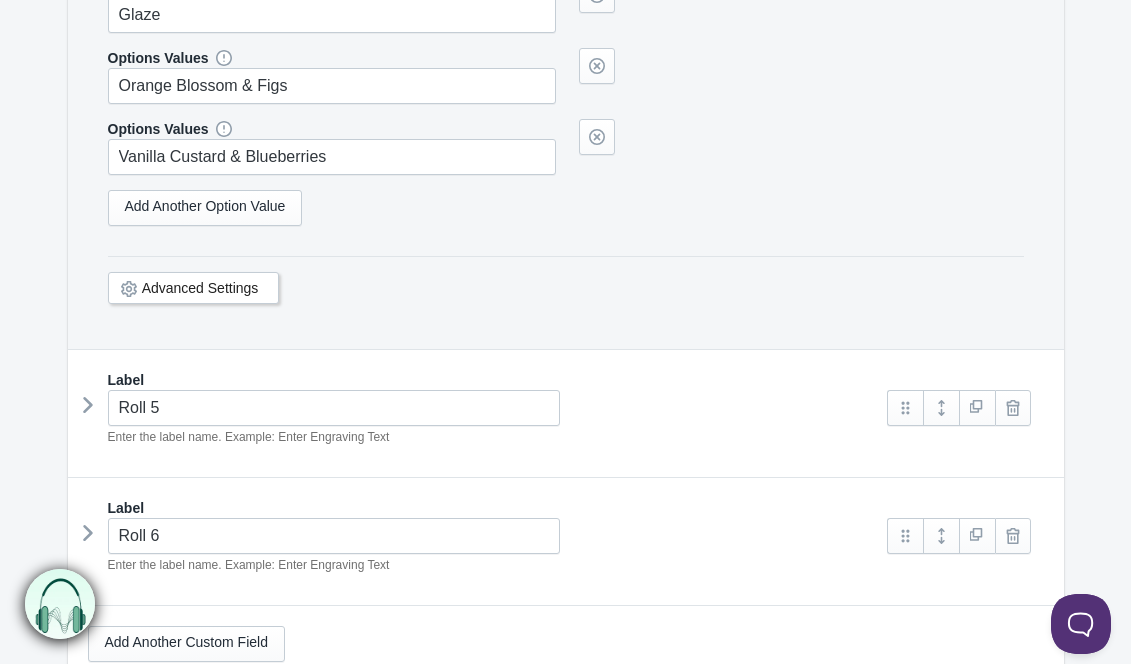 type on "Lime Lavender" 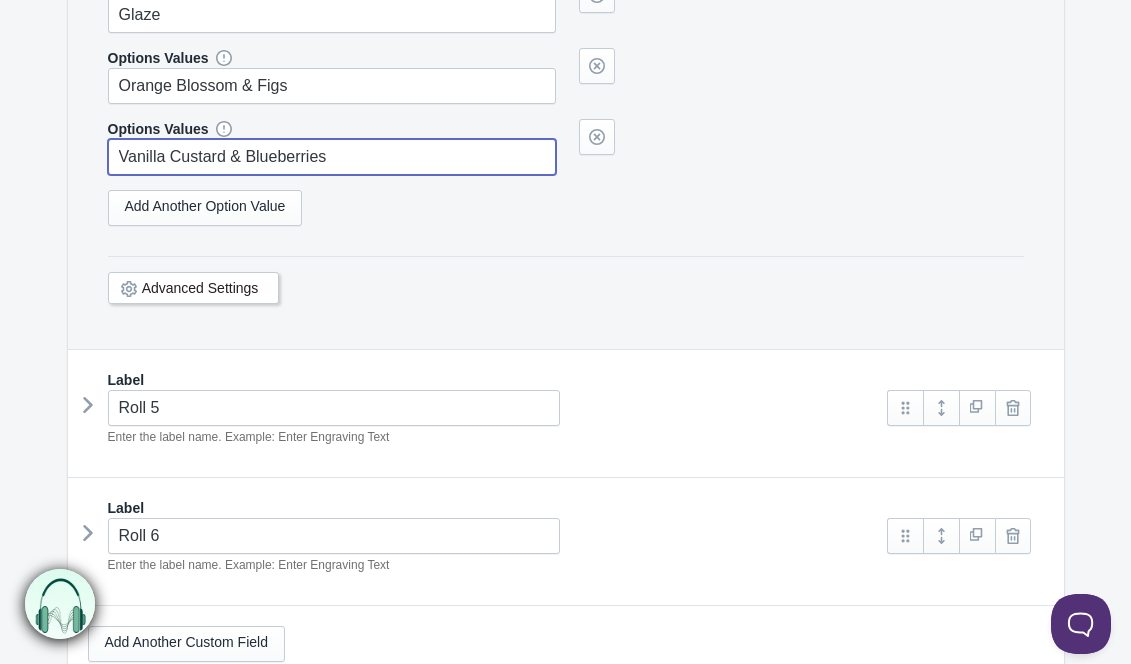 click on "Vanilla Custard & Blueberries" at bounding box center [332, 157] 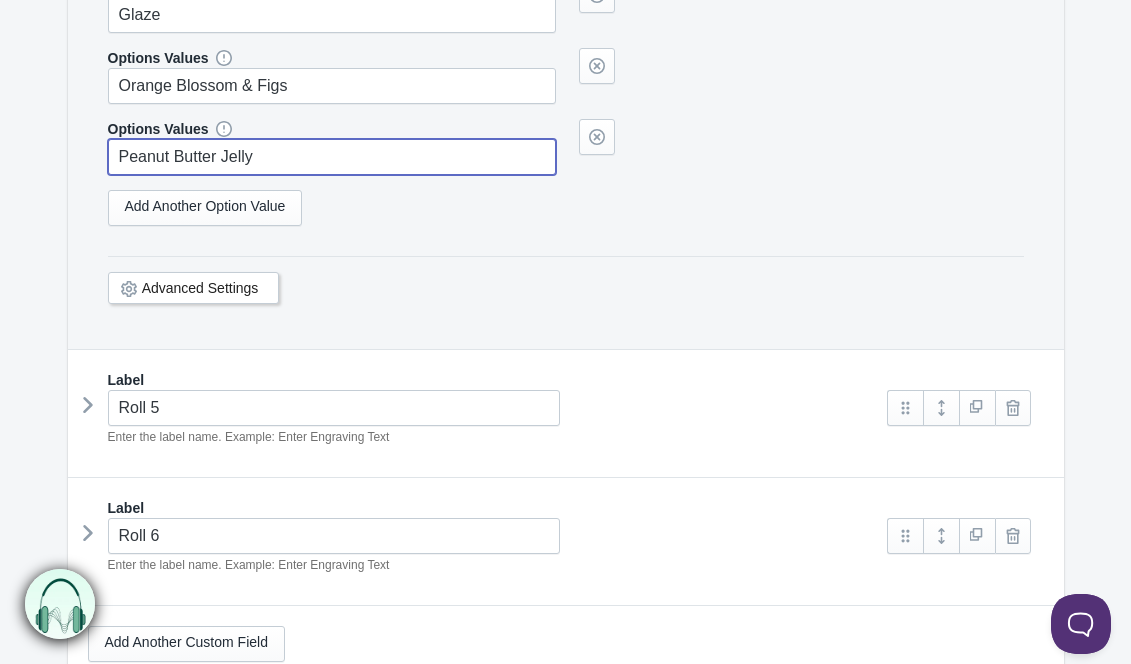 type on "Peanut Butter Jelly" 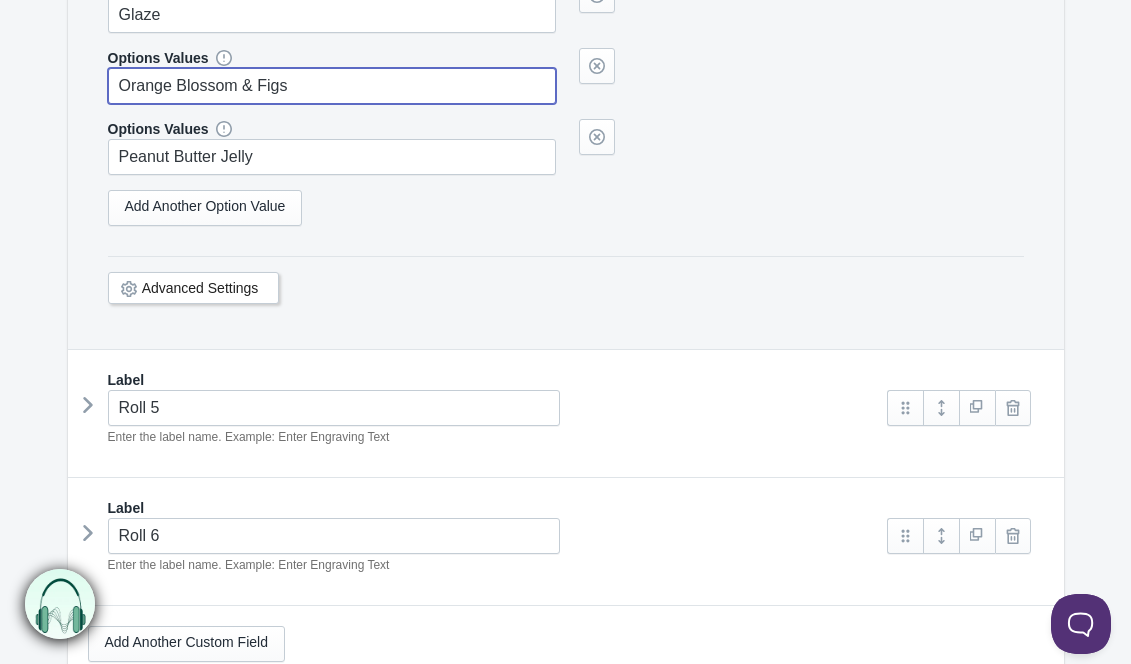click on "Orange Blossom & Figs" at bounding box center (332, 86) 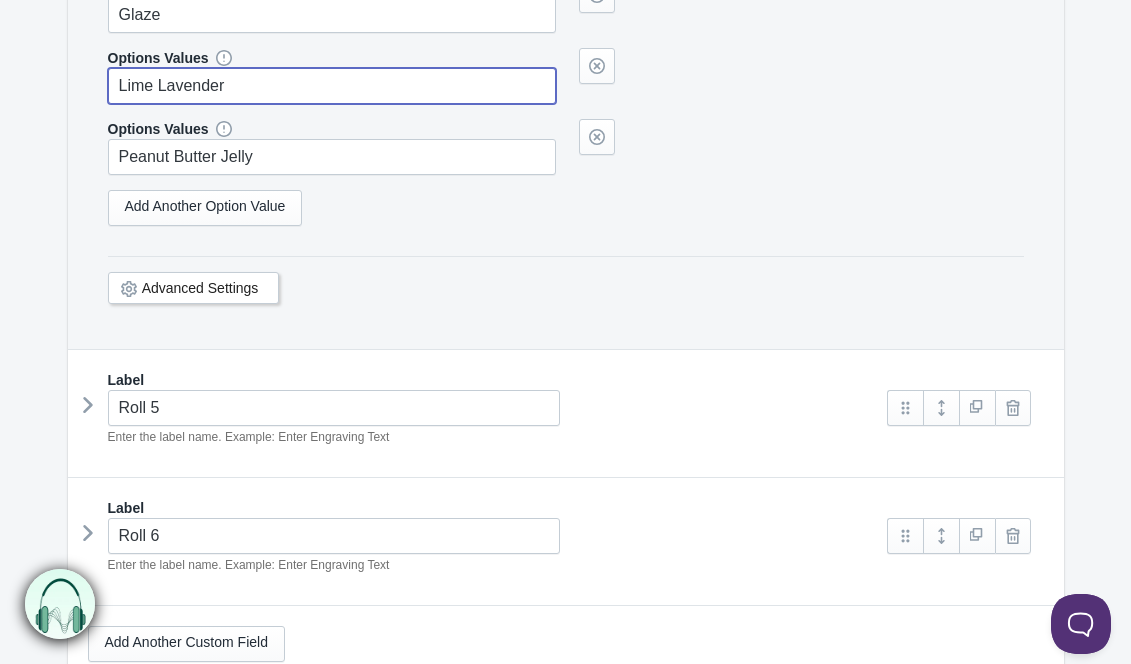 click at bounding box center [88, 405] 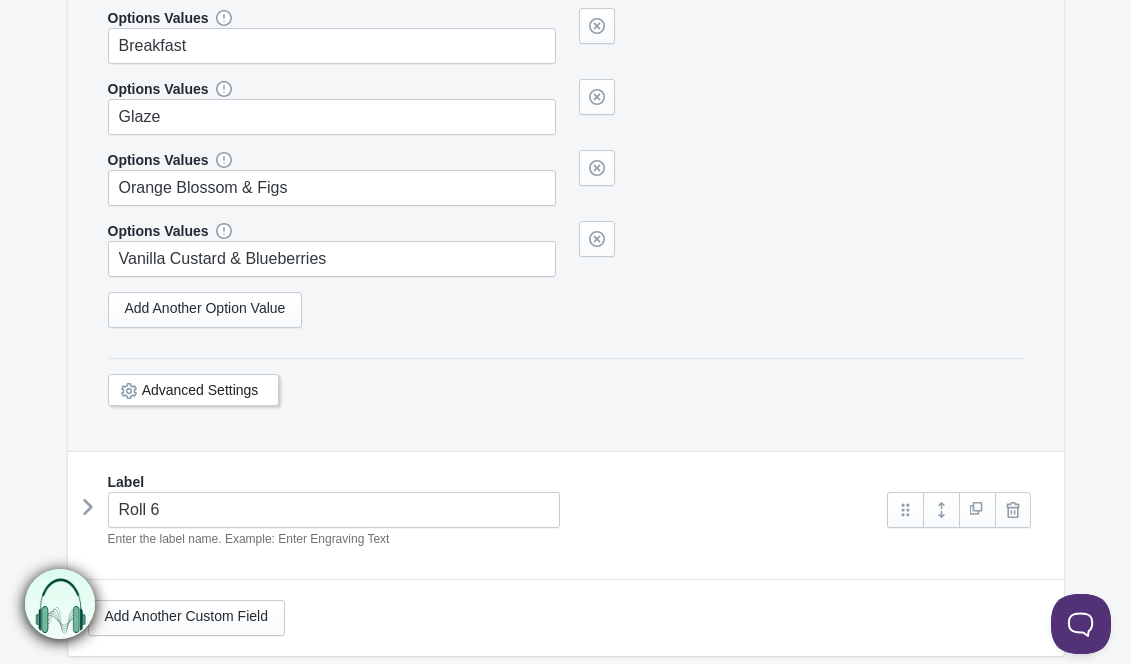 scroll, scrollTop: 6057, scrollLeft: 0, axis: vertical 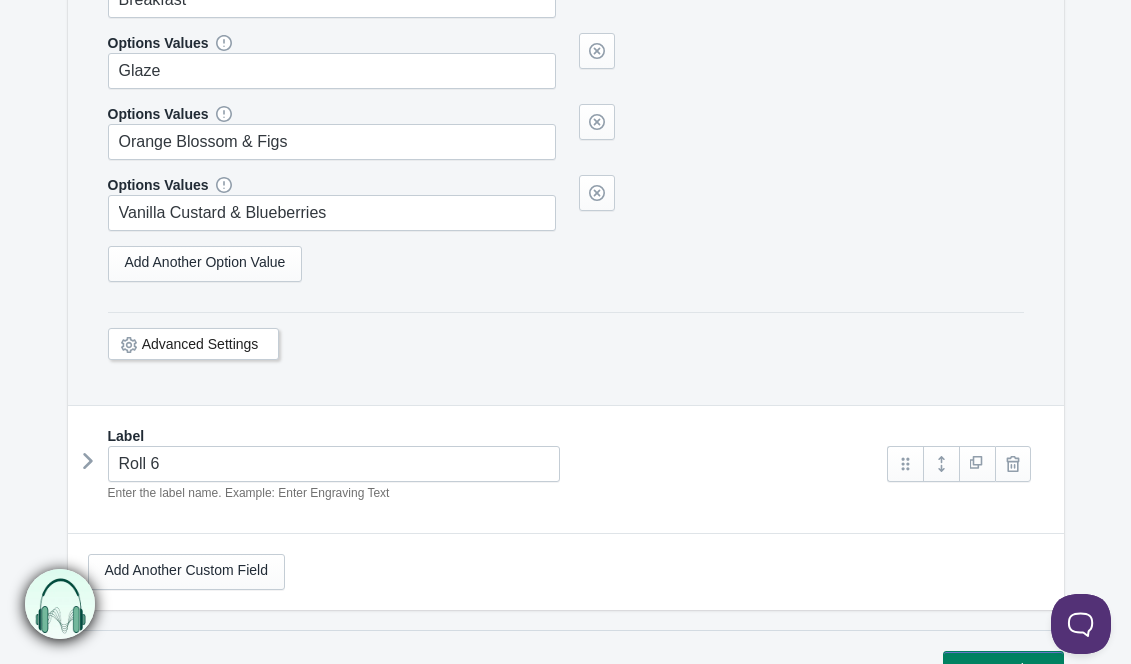 type on "Lime Lavender" 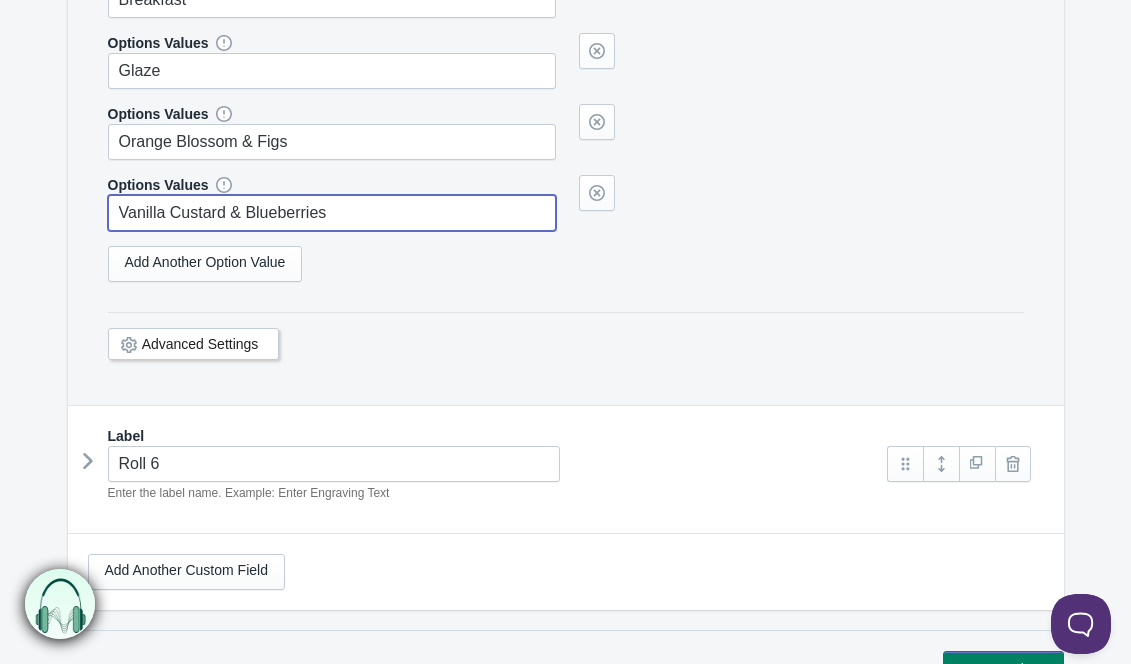 click on "Vanilla Custard & Blueberries" at bounding box center (332, 213) 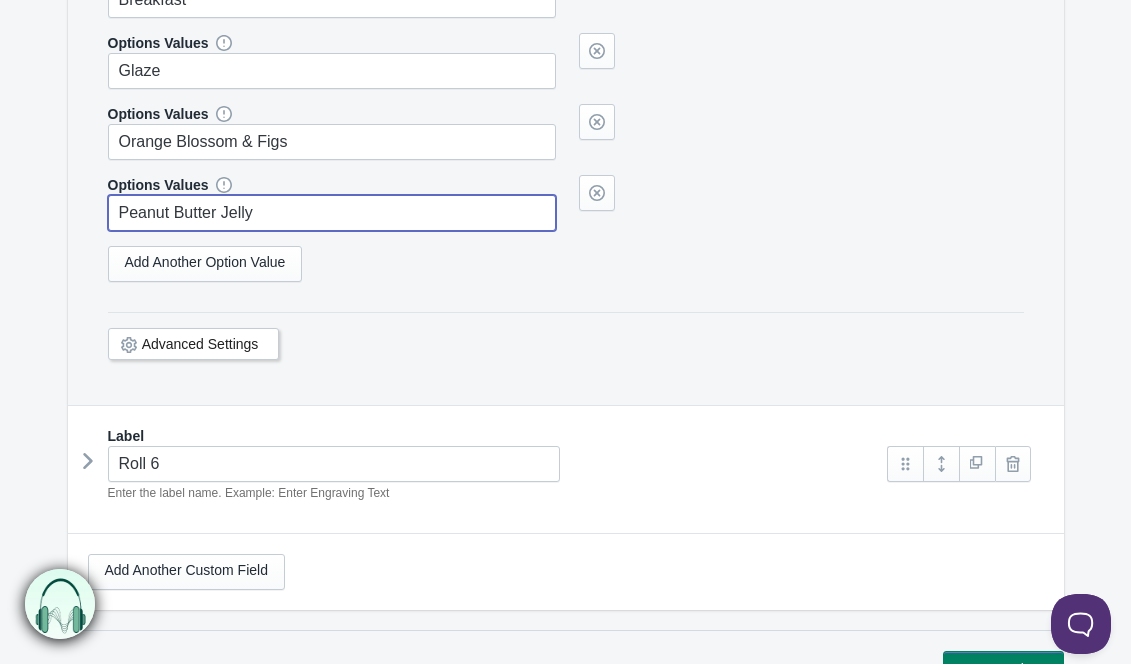 type on "Peanut Butter Jelly" 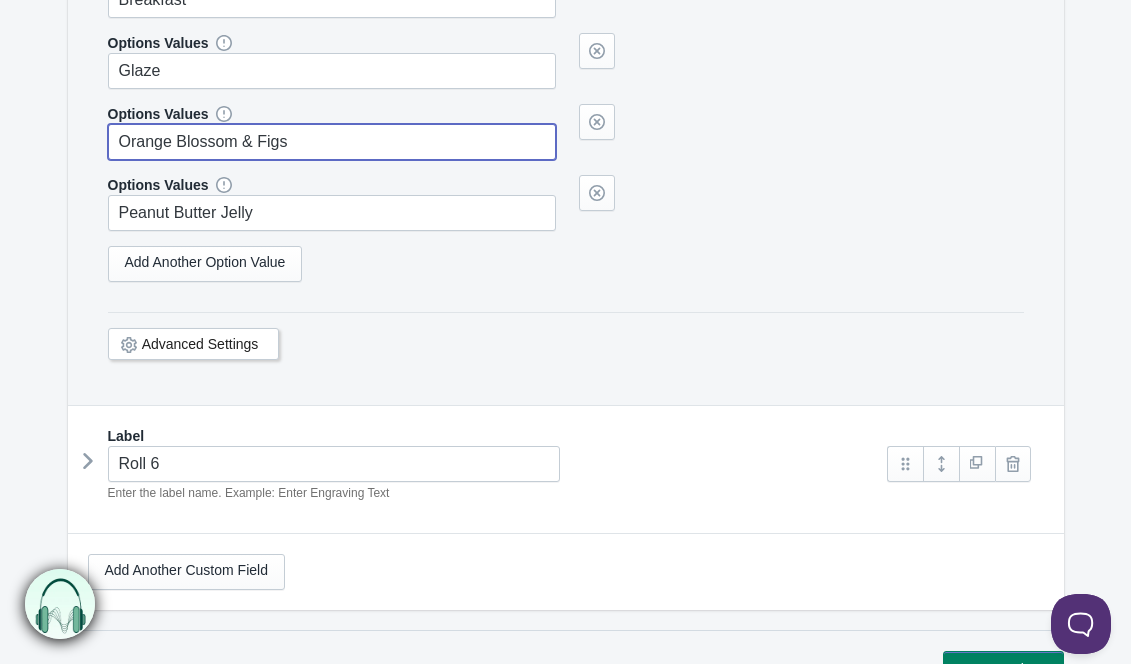 click on "Orange Blossom & Figs" at bounding box center (332, 142) 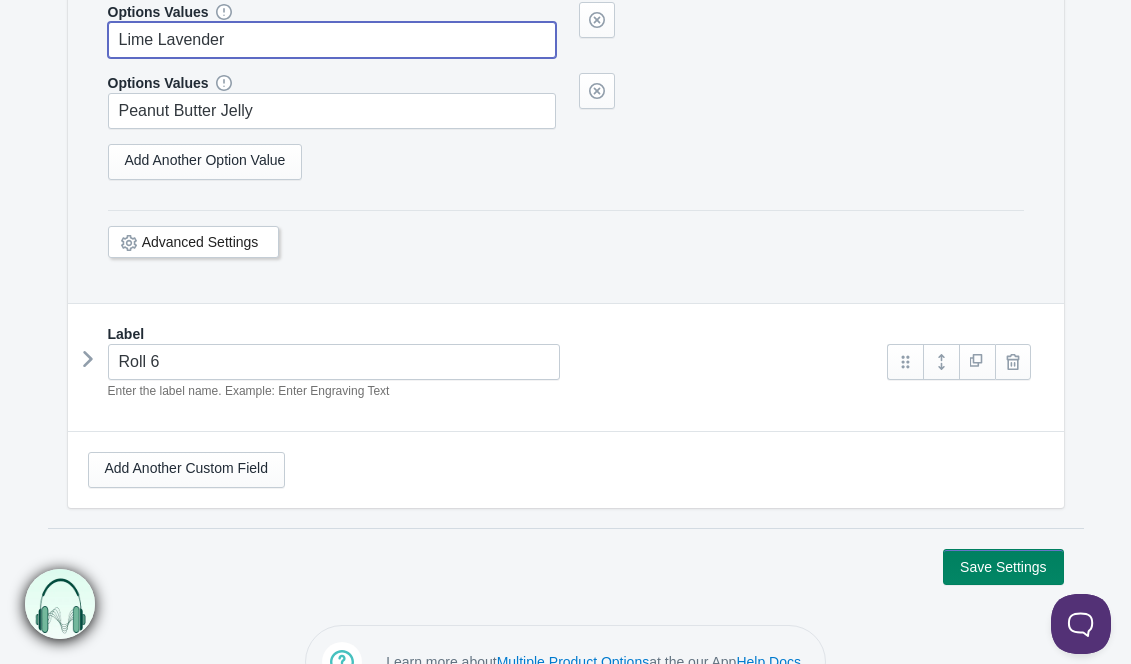 scroll, scrollTop: 6208, scrollLeft: 0, axis: vertical 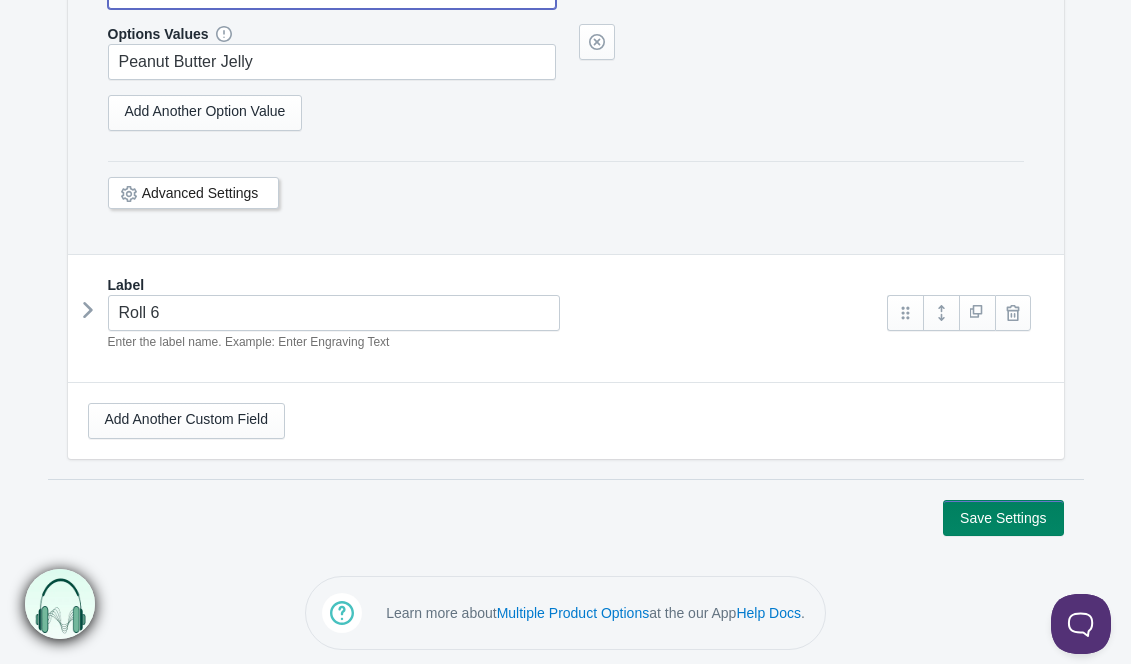 click at bounding box center [88, 310] 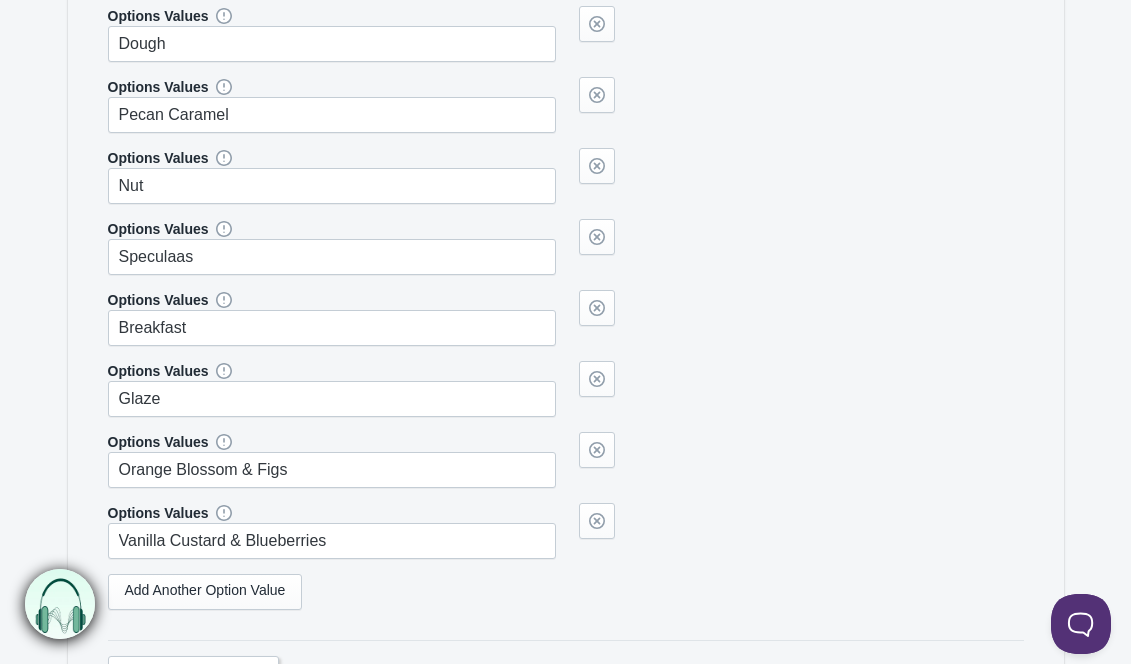 scroll, scrollTop: 7112, scrollLeft: 0, axis: vertical 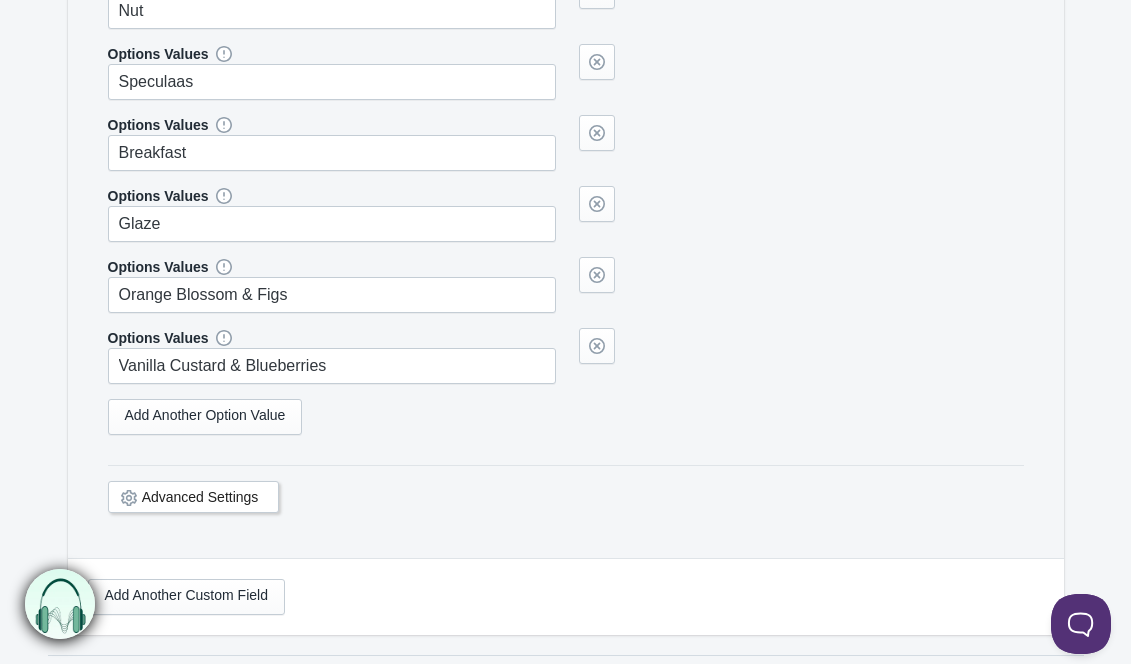 type on "Lime Lavender" 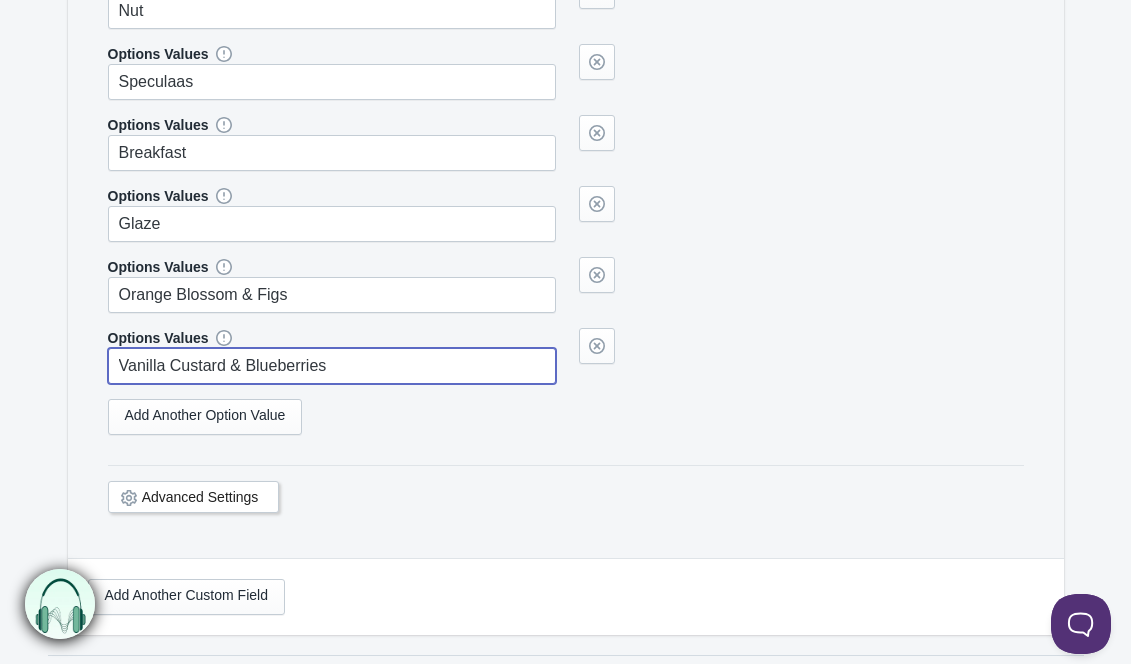 click on "Vanilla Custard & Blueberries" at bounding box center (332, 366) 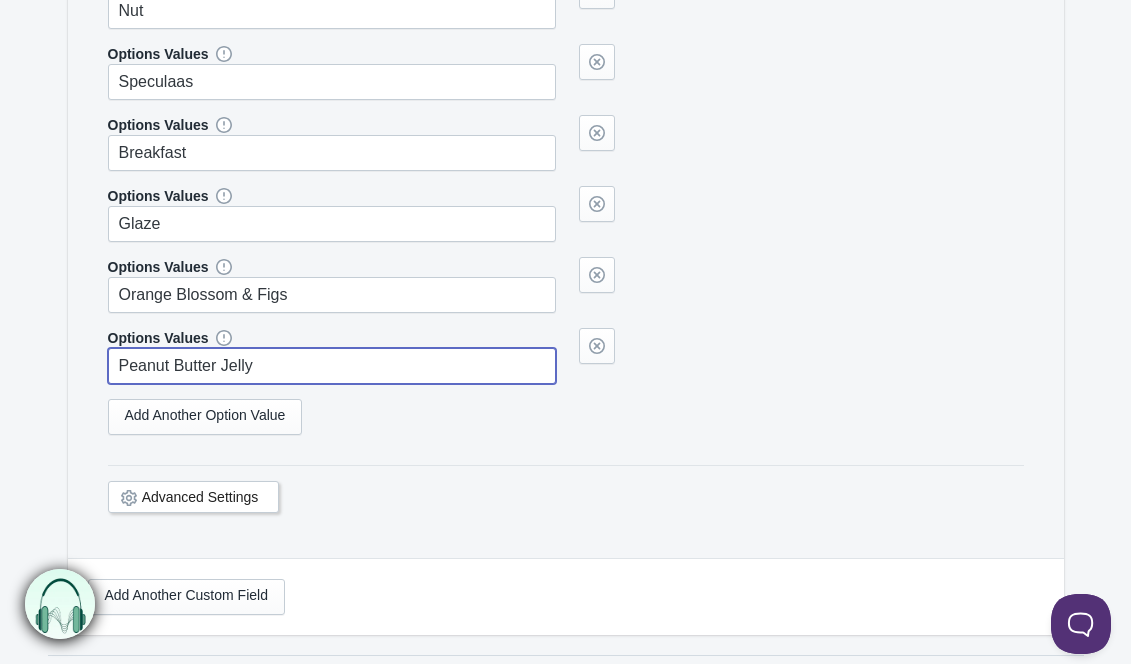 type on "Peanut Butter Jelly" 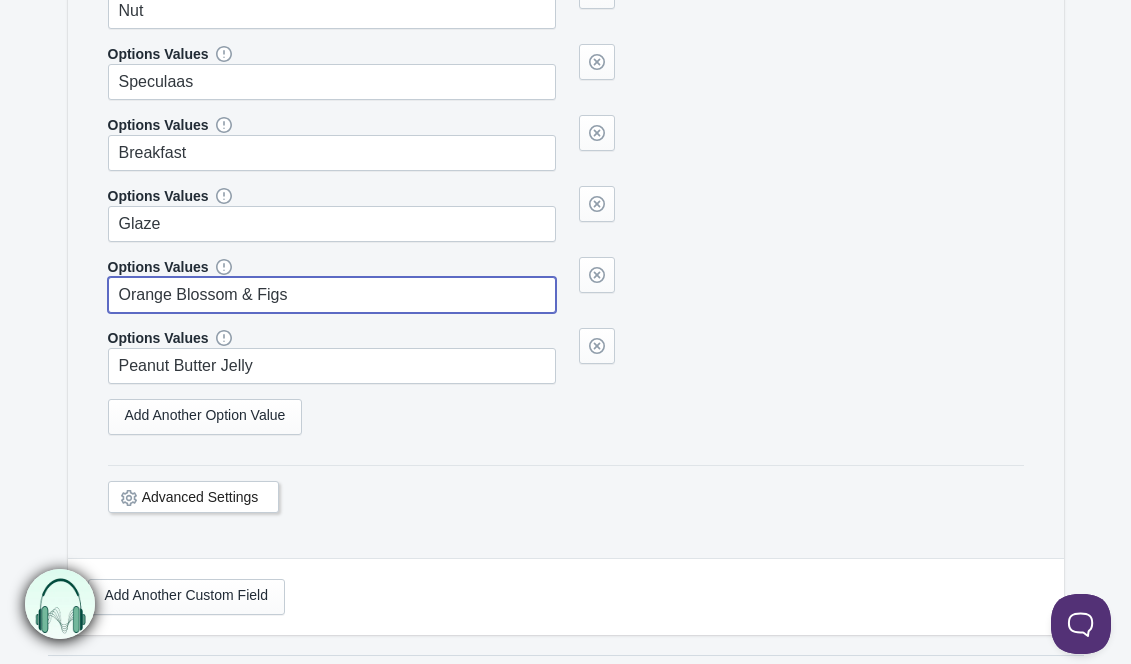 click on "Orange Blossom & Figs" at bounding box center [332, 295] 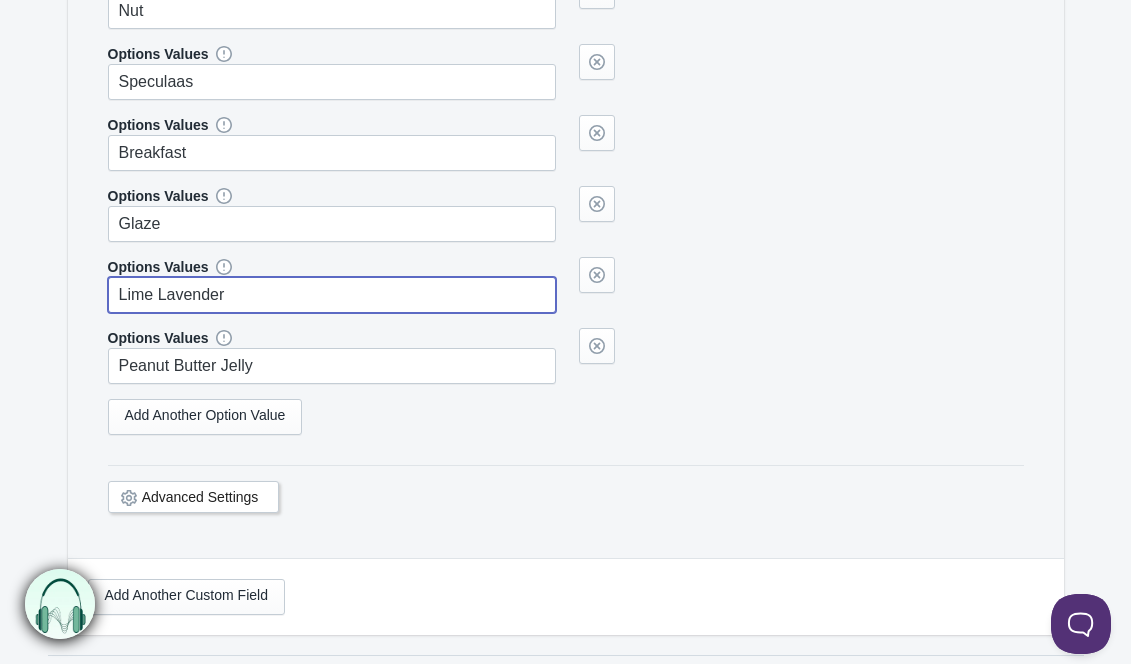 scroll, scrollTop: 7288, scrollLeft: 0, axis: vertical 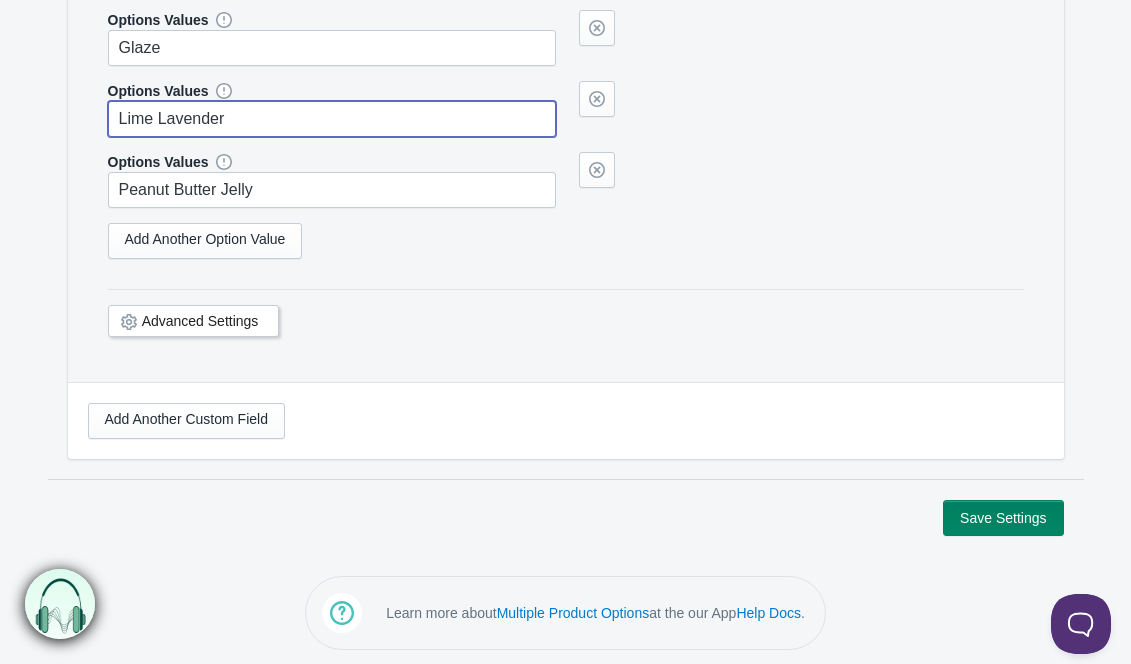 type on "Lime Lavender" 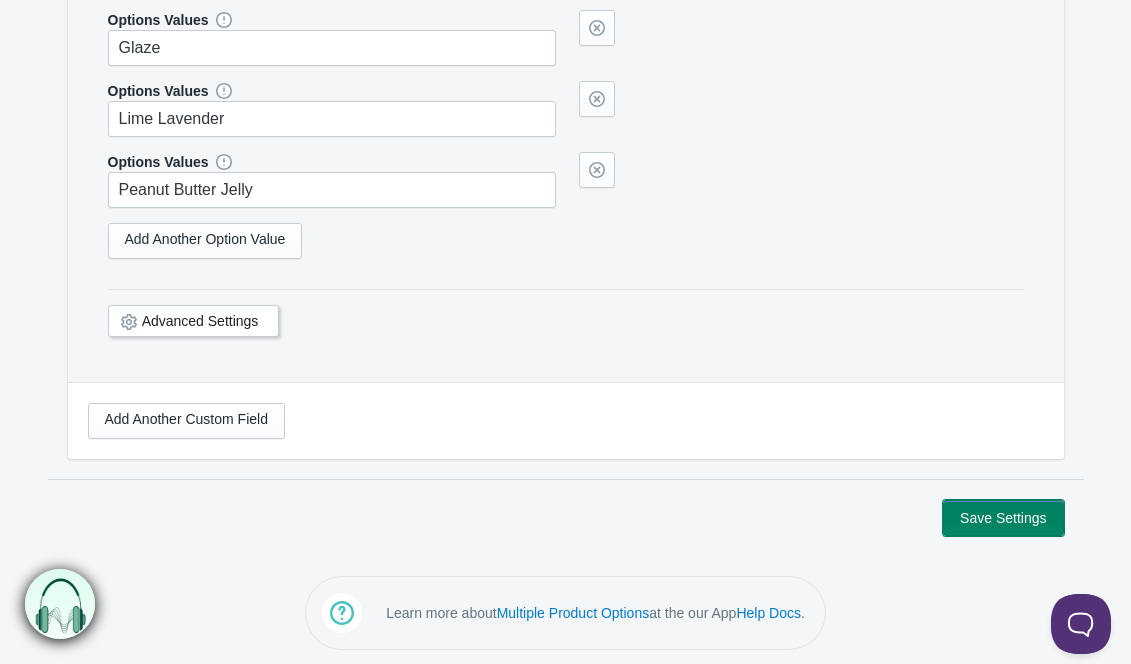 click on "Save Settings" at bounding box center [1003, 518] 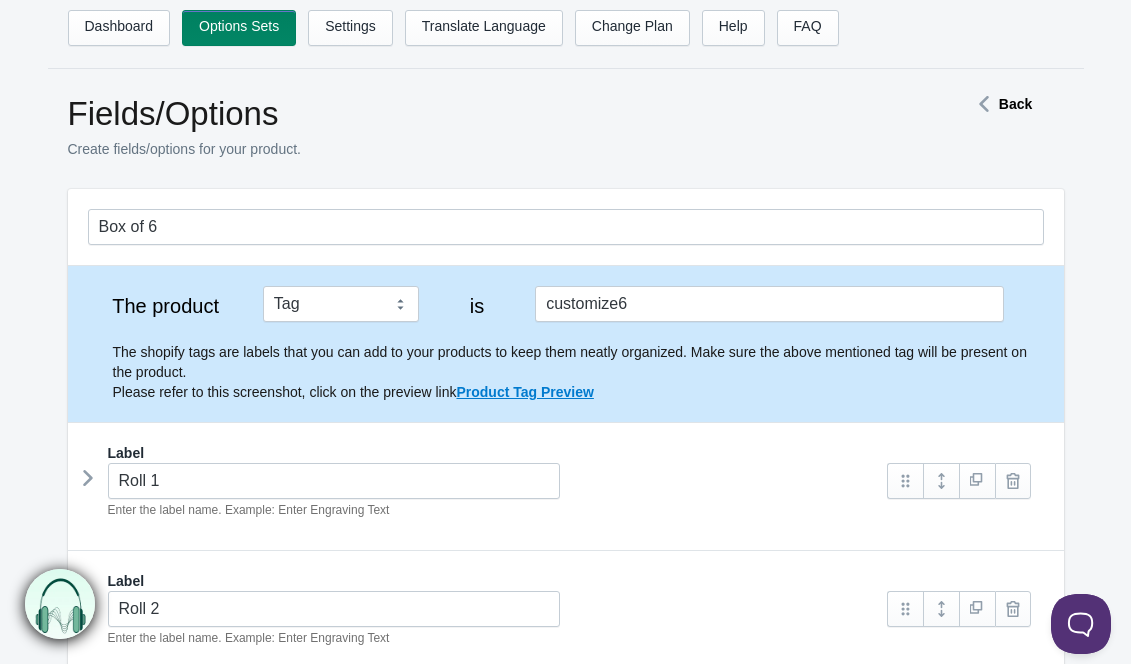 scroll, scrollTop: 0, scrollLeft: 0, axis: both 